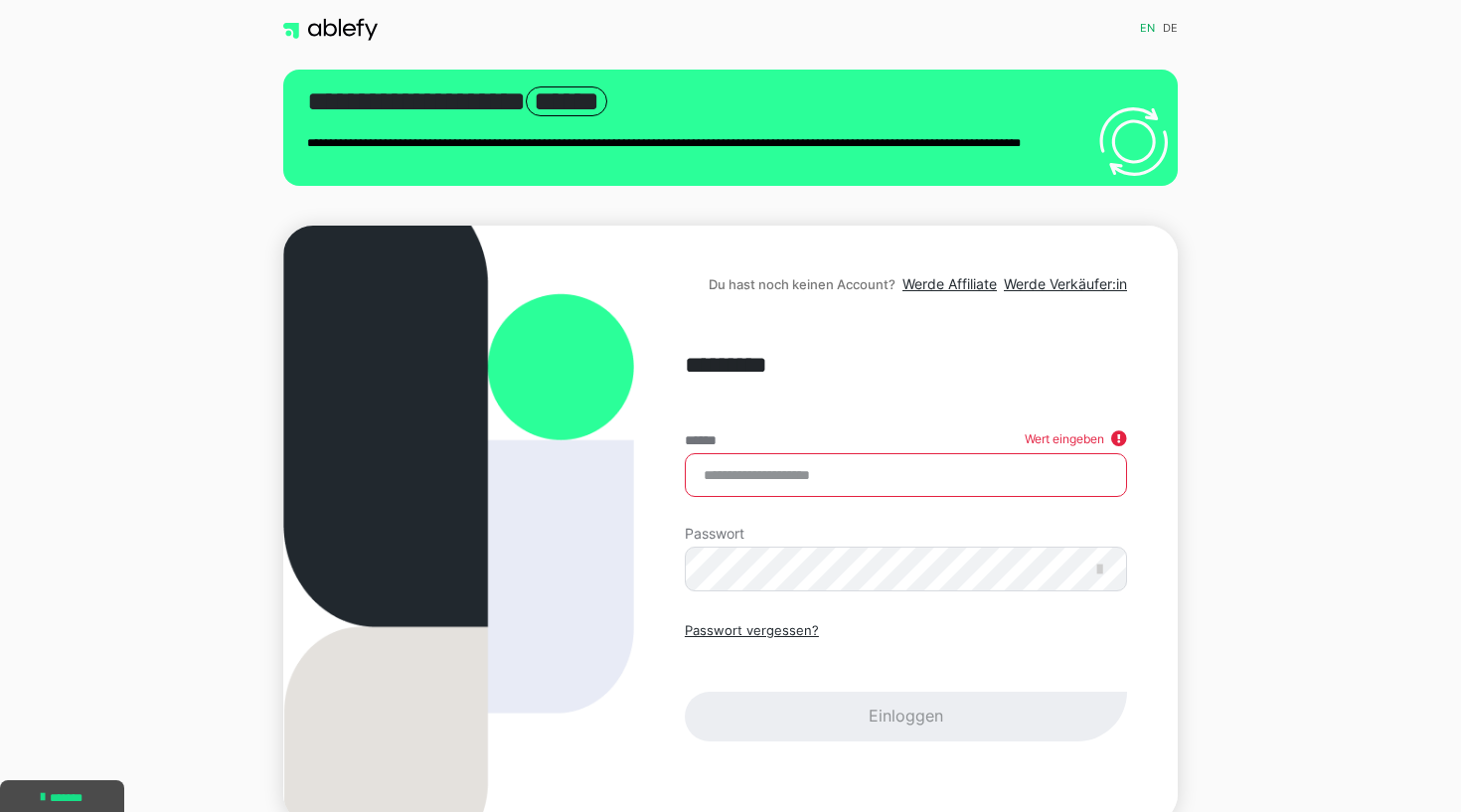scroll, scrollTop: 0, scrollLeft: 0, axis: both 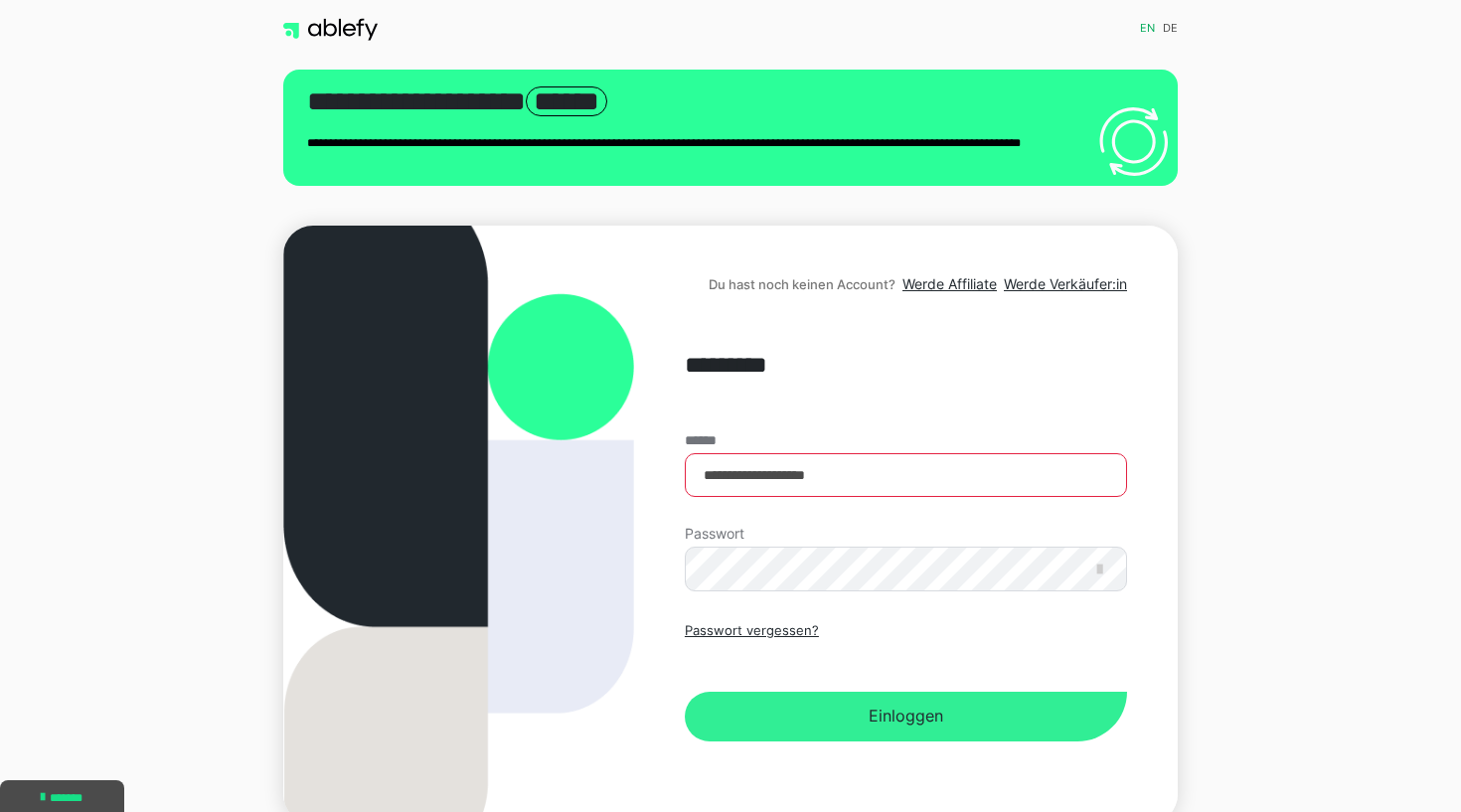 click on "Einloggen" at bounding box center [905, 717] 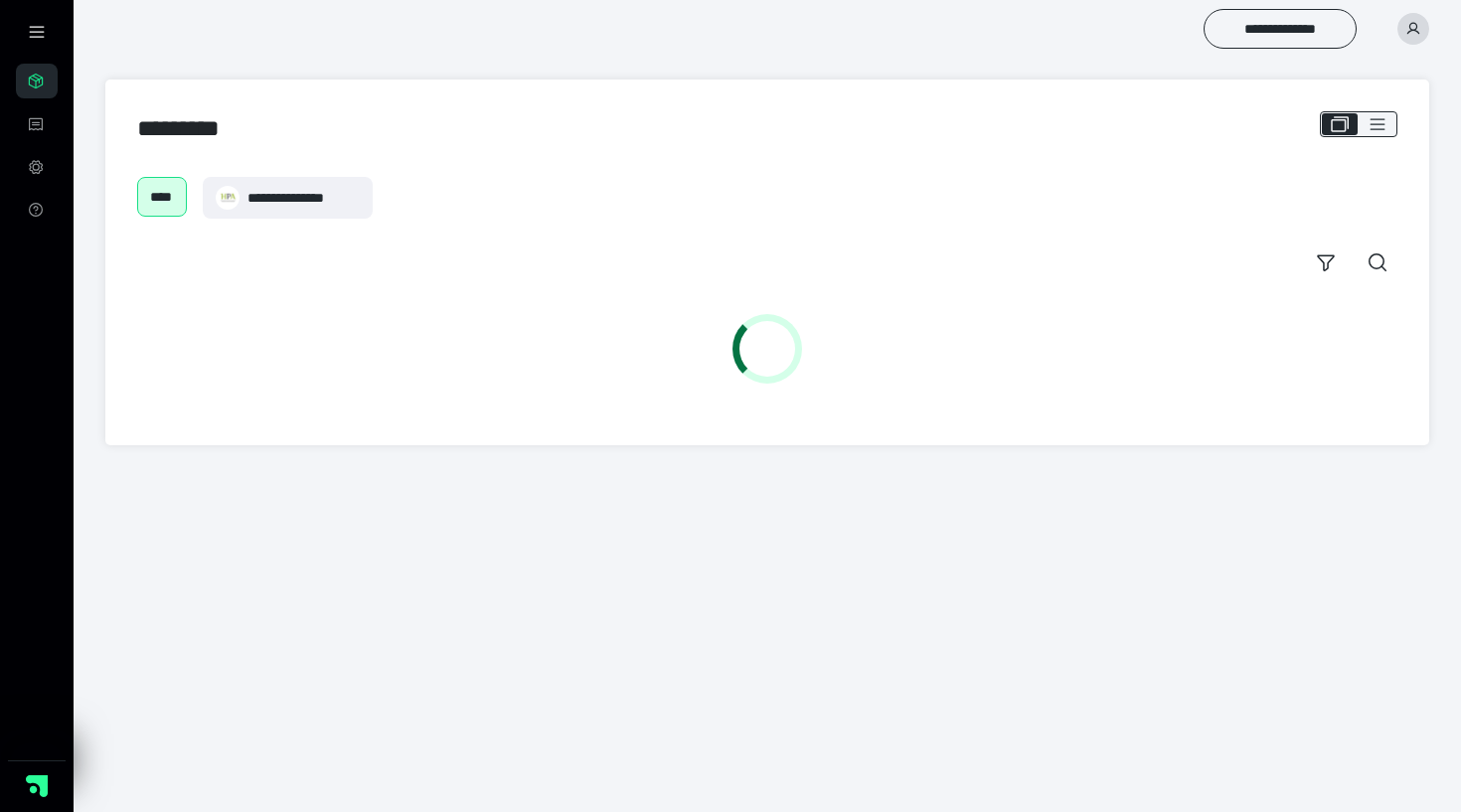 scroll, scrollTop: 0, scrollLeft: 0, axis: both 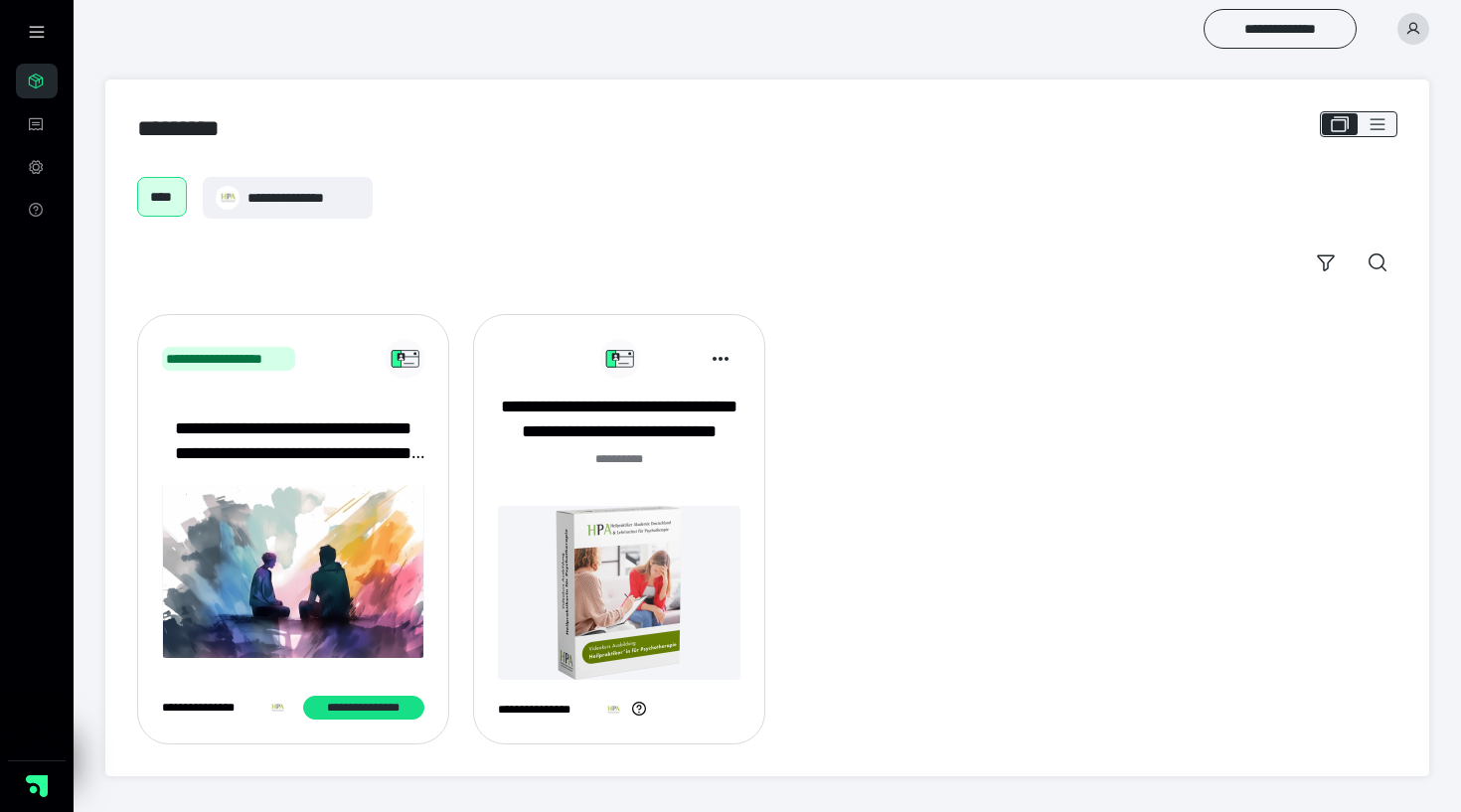 click on "**********" at bounding box center (293, 440) 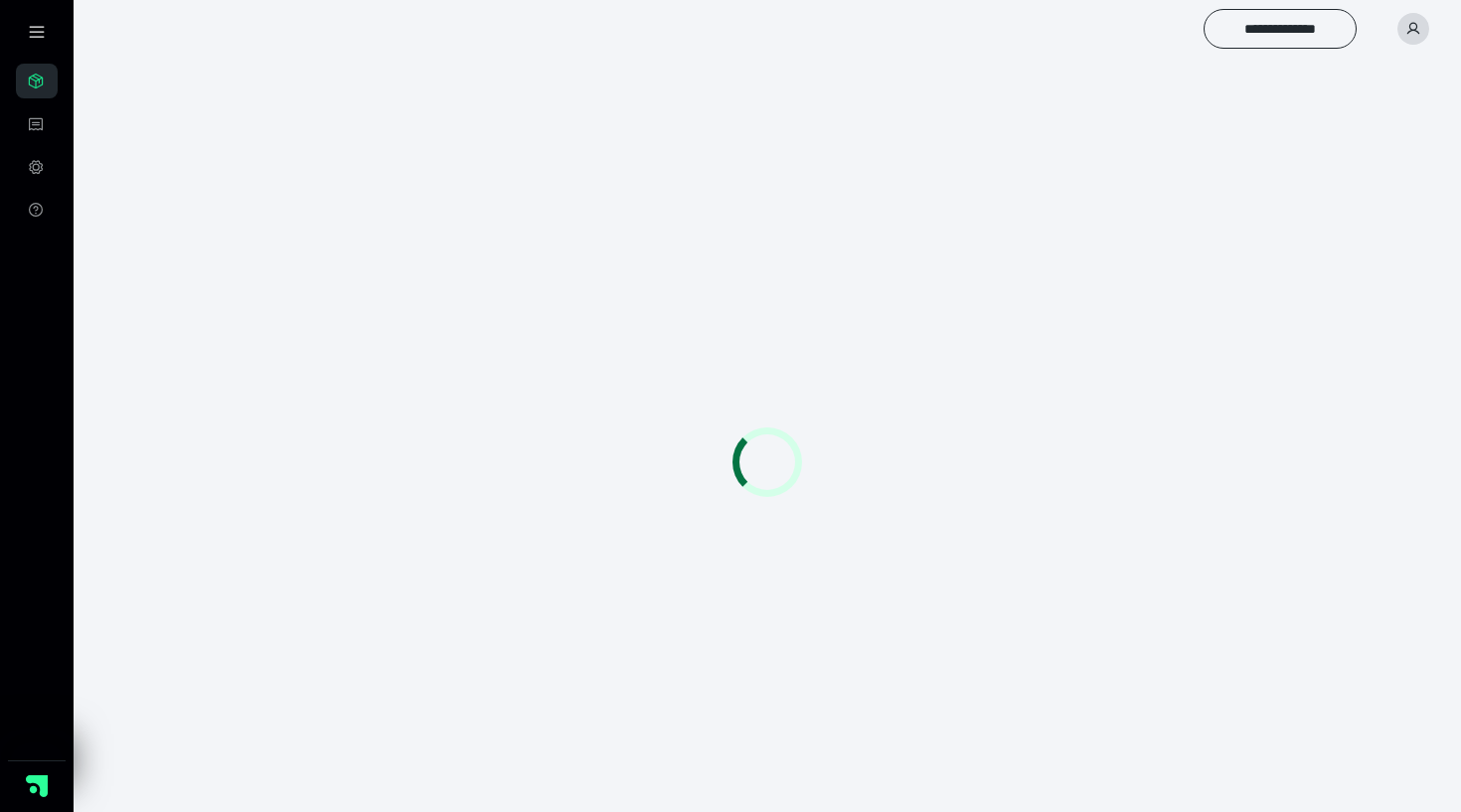 scroll, scrollTop: 0, scrollLeft: 0, axis: both 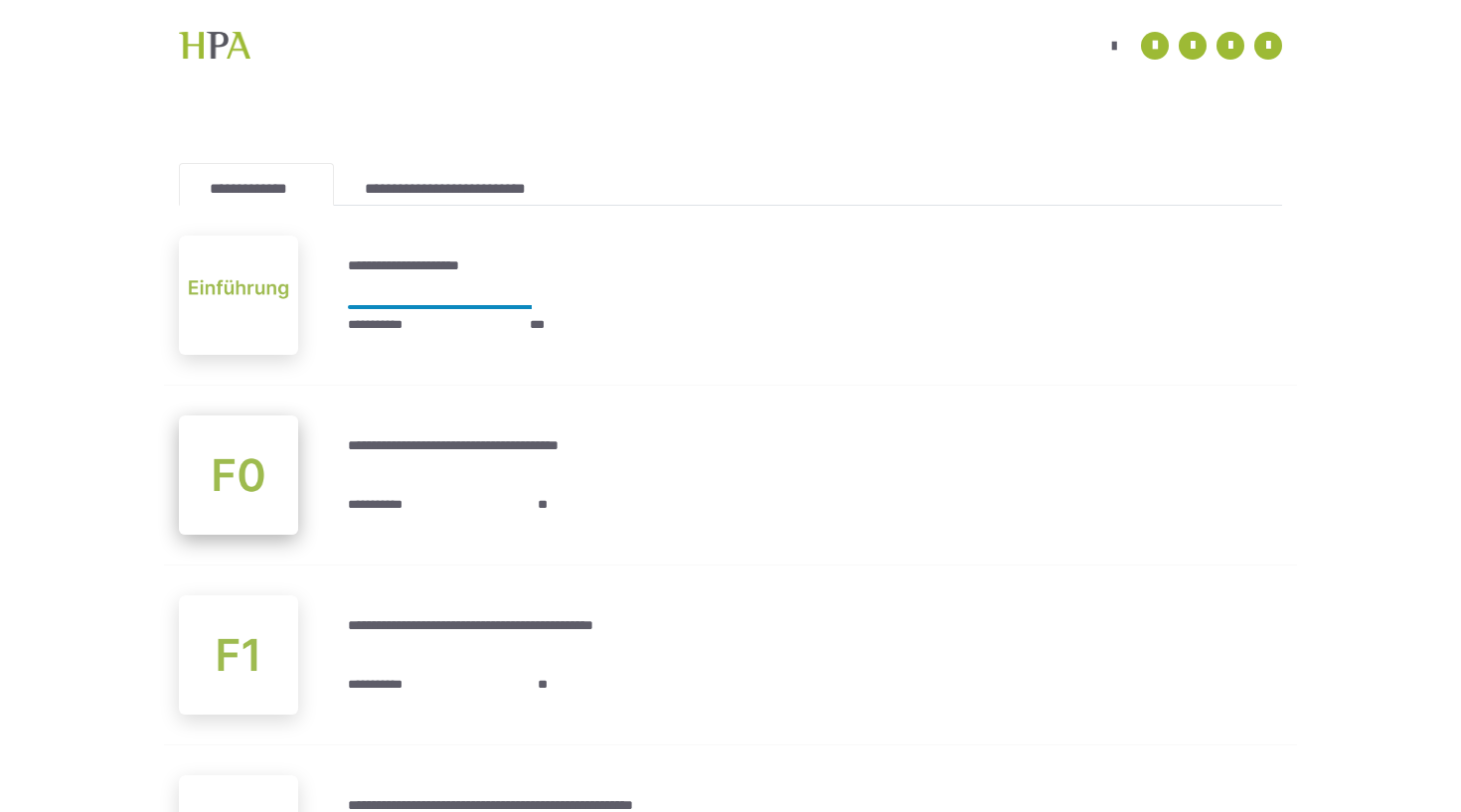 click at bounding box center (239, 475) 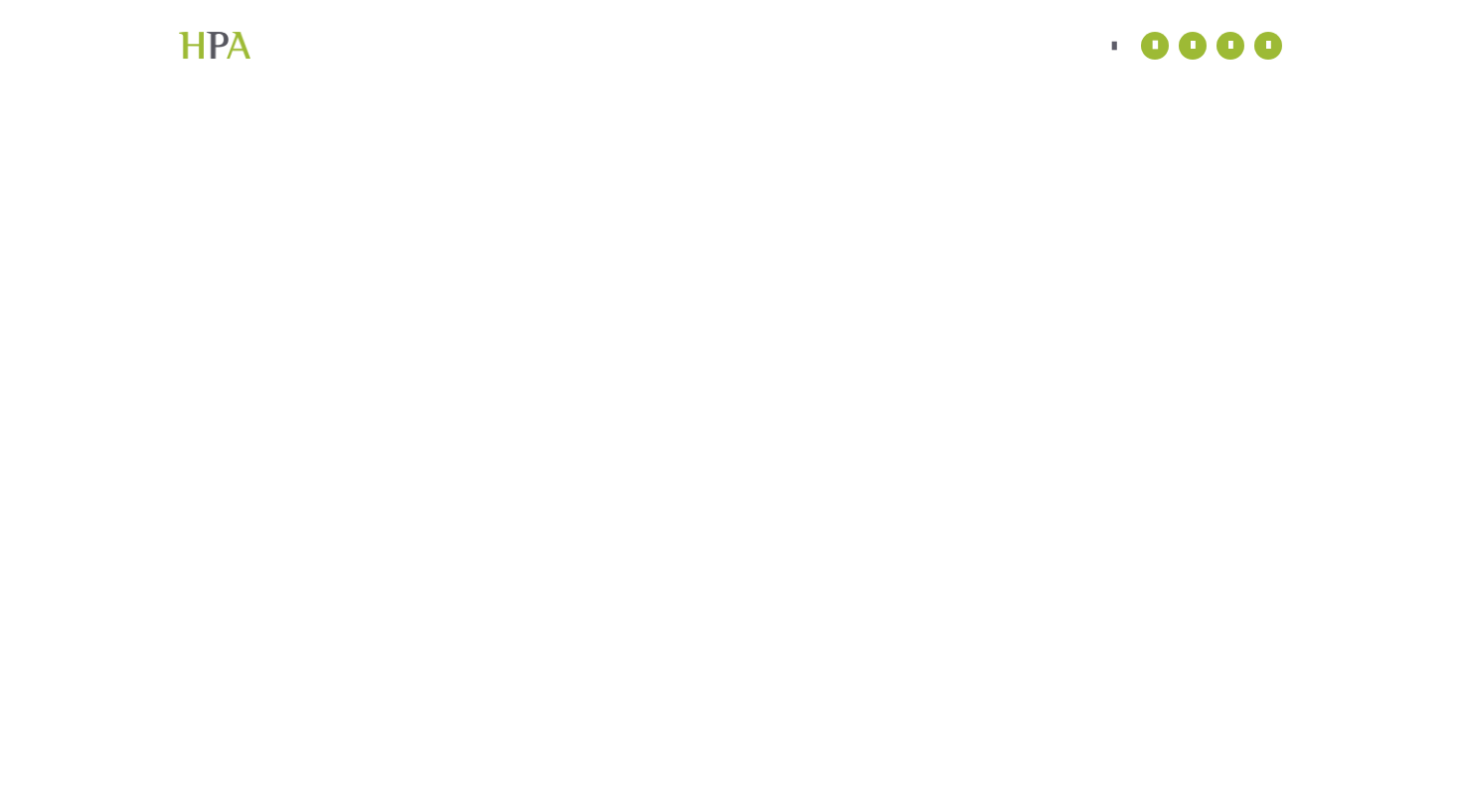 scroll, scrollTop: 56, scrollLeft: 0, axis: vertical 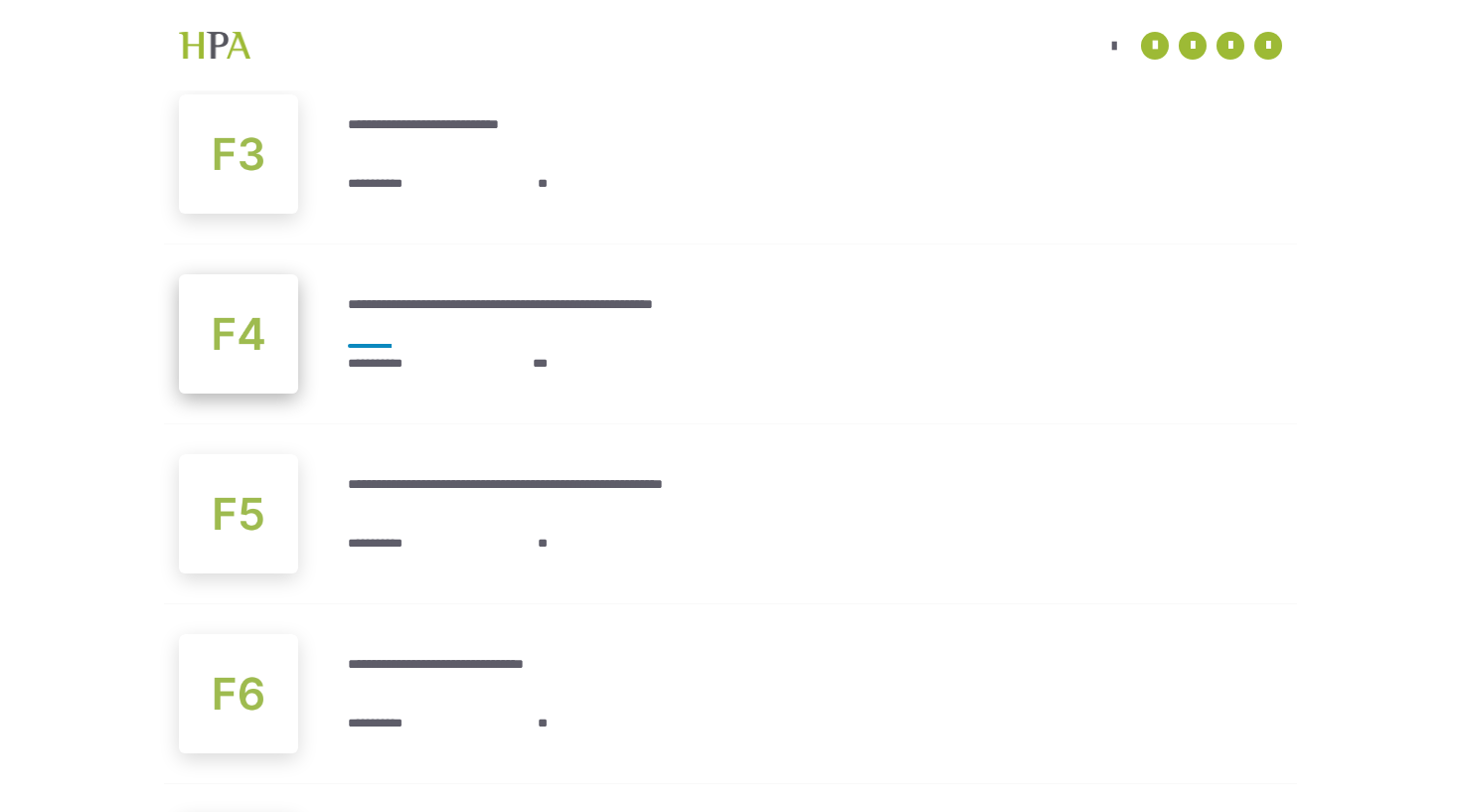 click at bounding box center (239, 334) 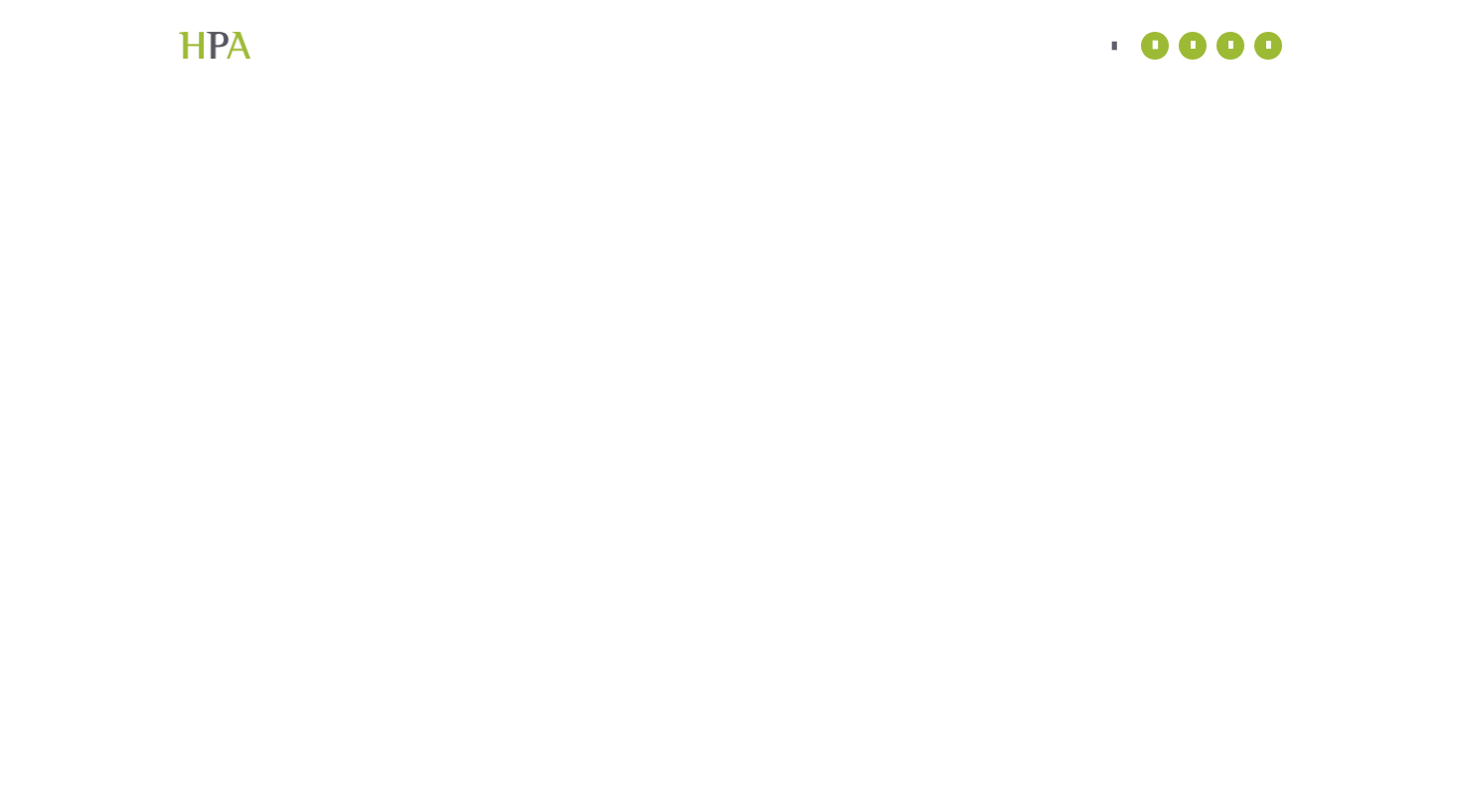 scroll, scrollTop: 56, scrollLeft: 0, axis: vertical 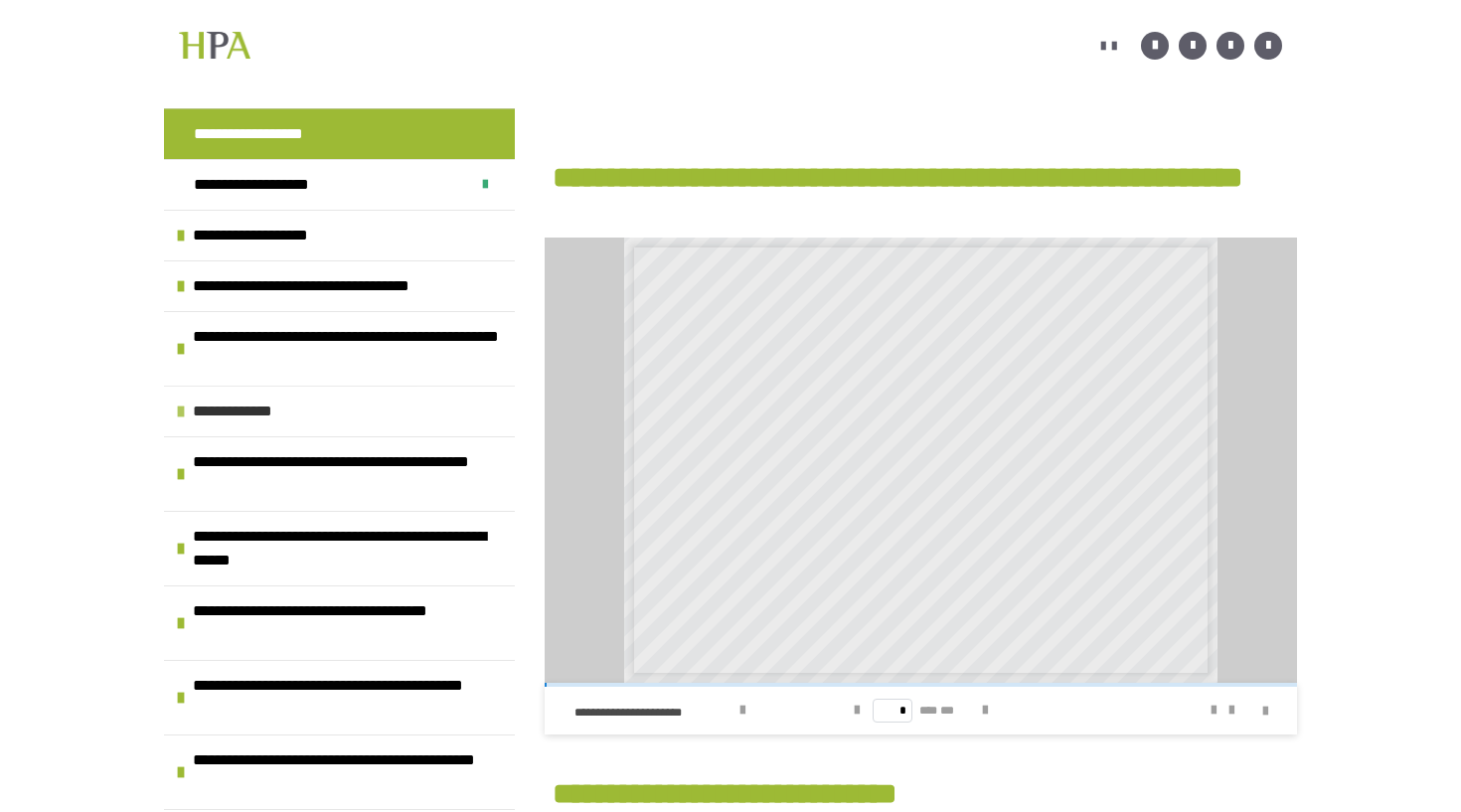 click on "**********" at bounding box center [251, 411] 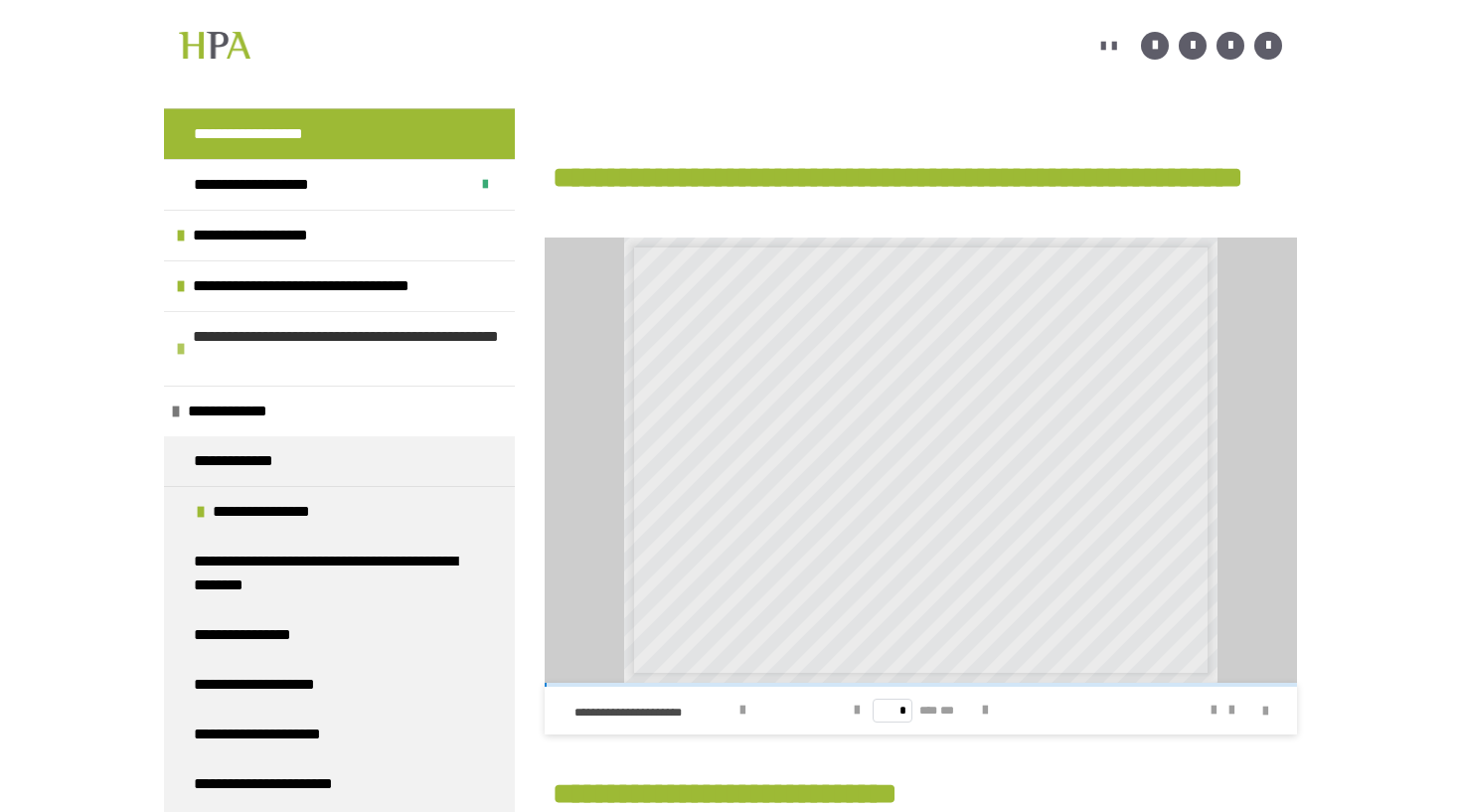 click at bounding box center [181, 349] 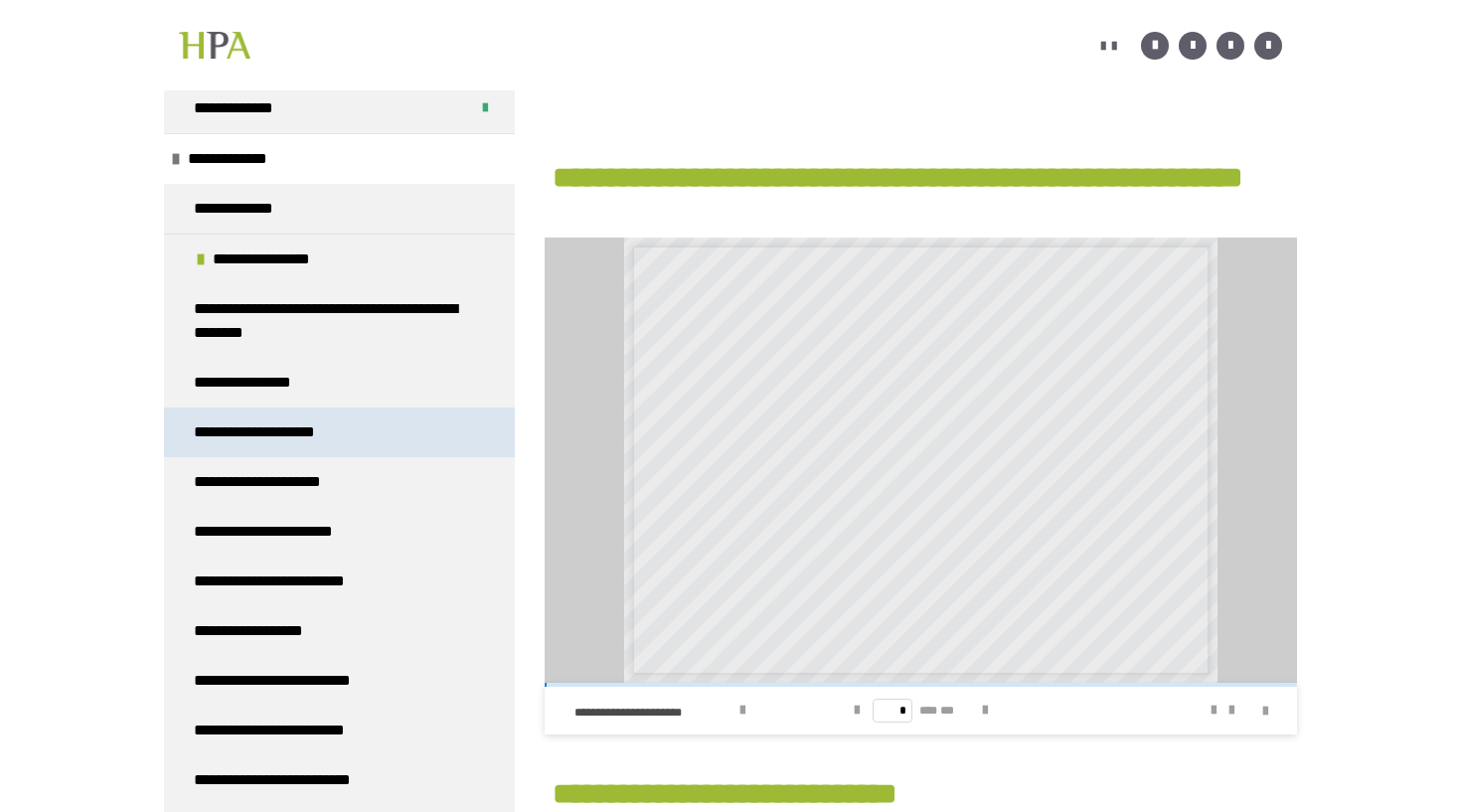 scroll, scrollTop: 1376, scrollLeft: 0, axis: vertical 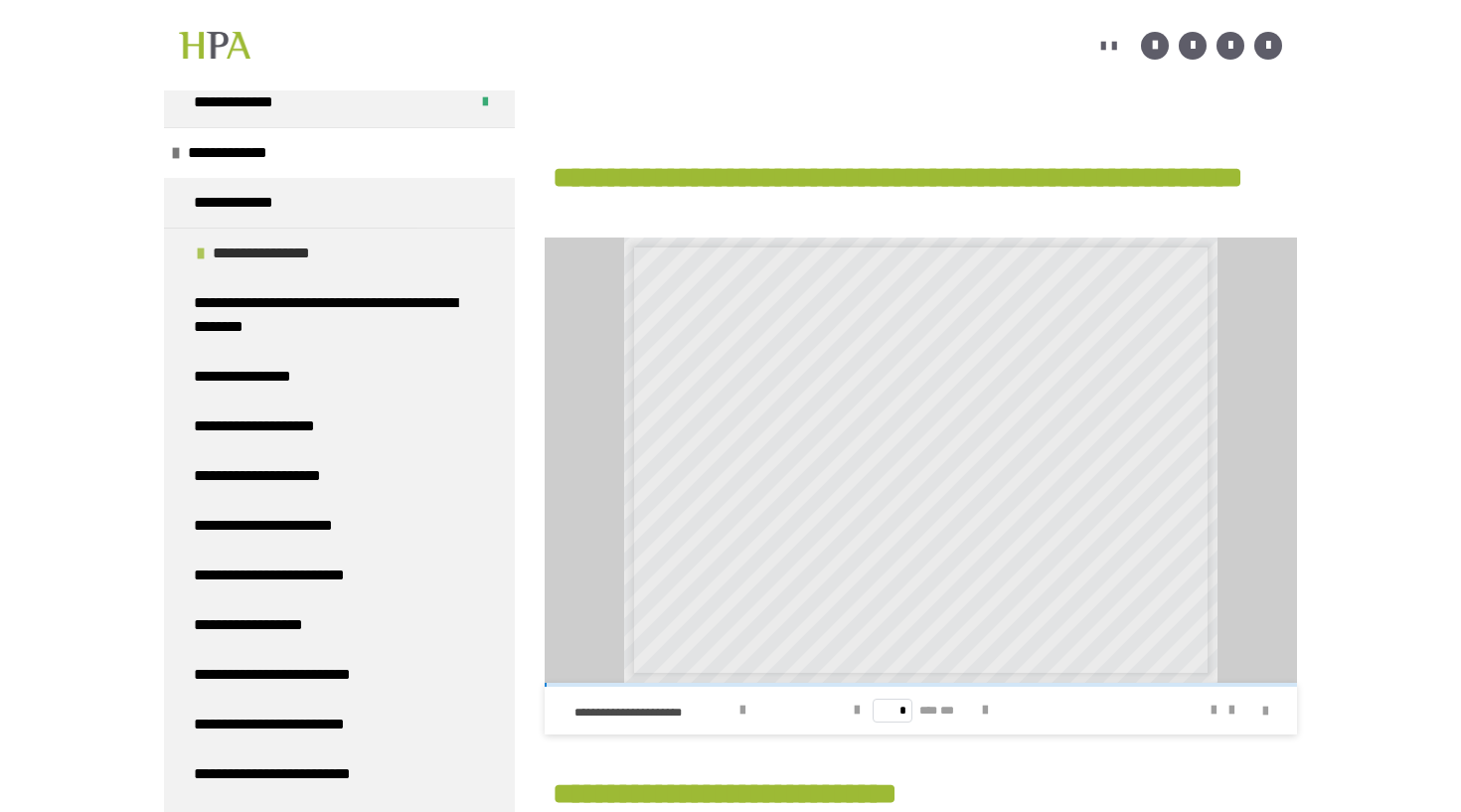 click on "**********" at bounding box center (268, 253) 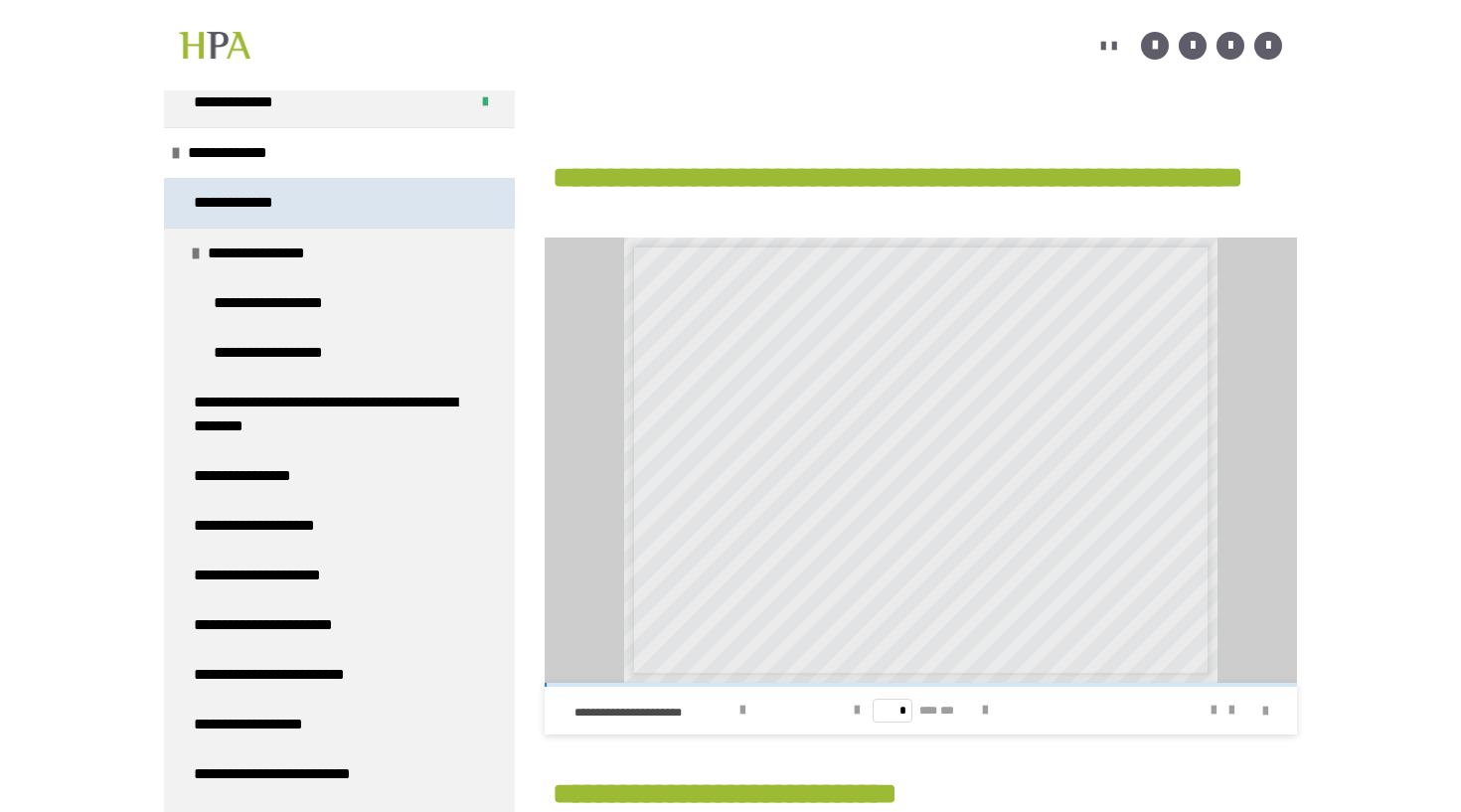 click on "**********" at bounding box center (242, 203) 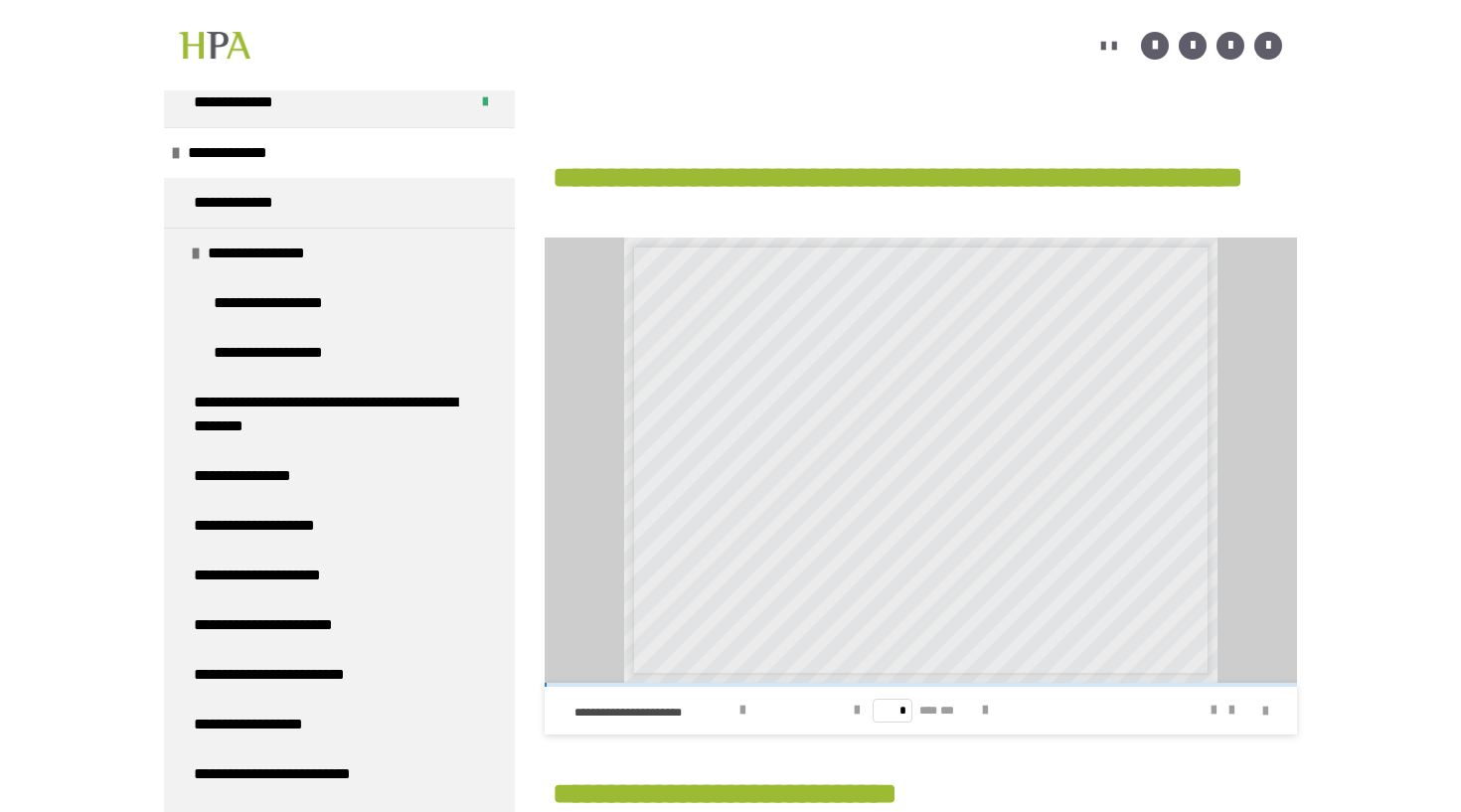 scroll, scrollTop: 359, scrollLeft: 0, axis: vertical 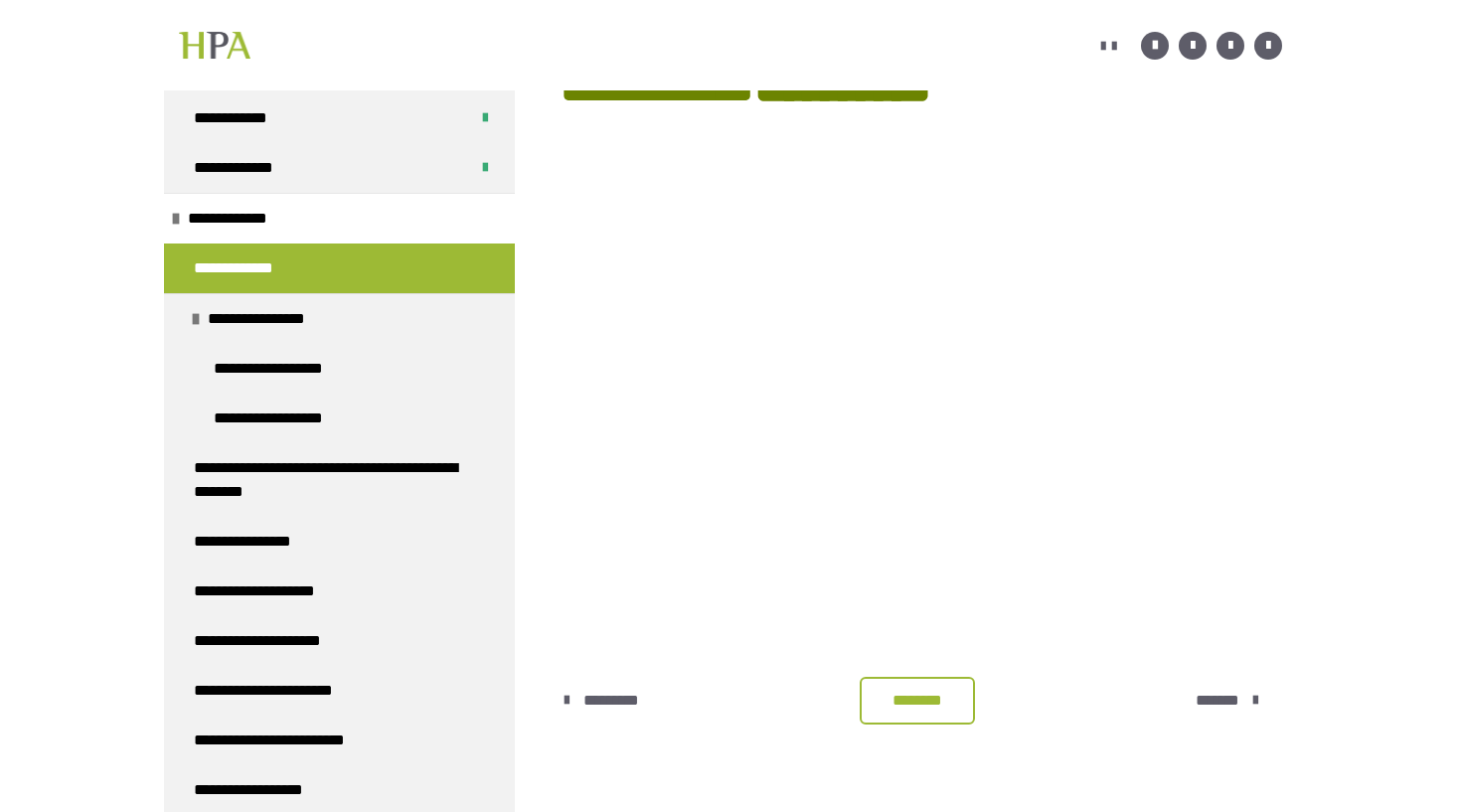 click on "********* ******** *******" at bounding box center (920, 701) 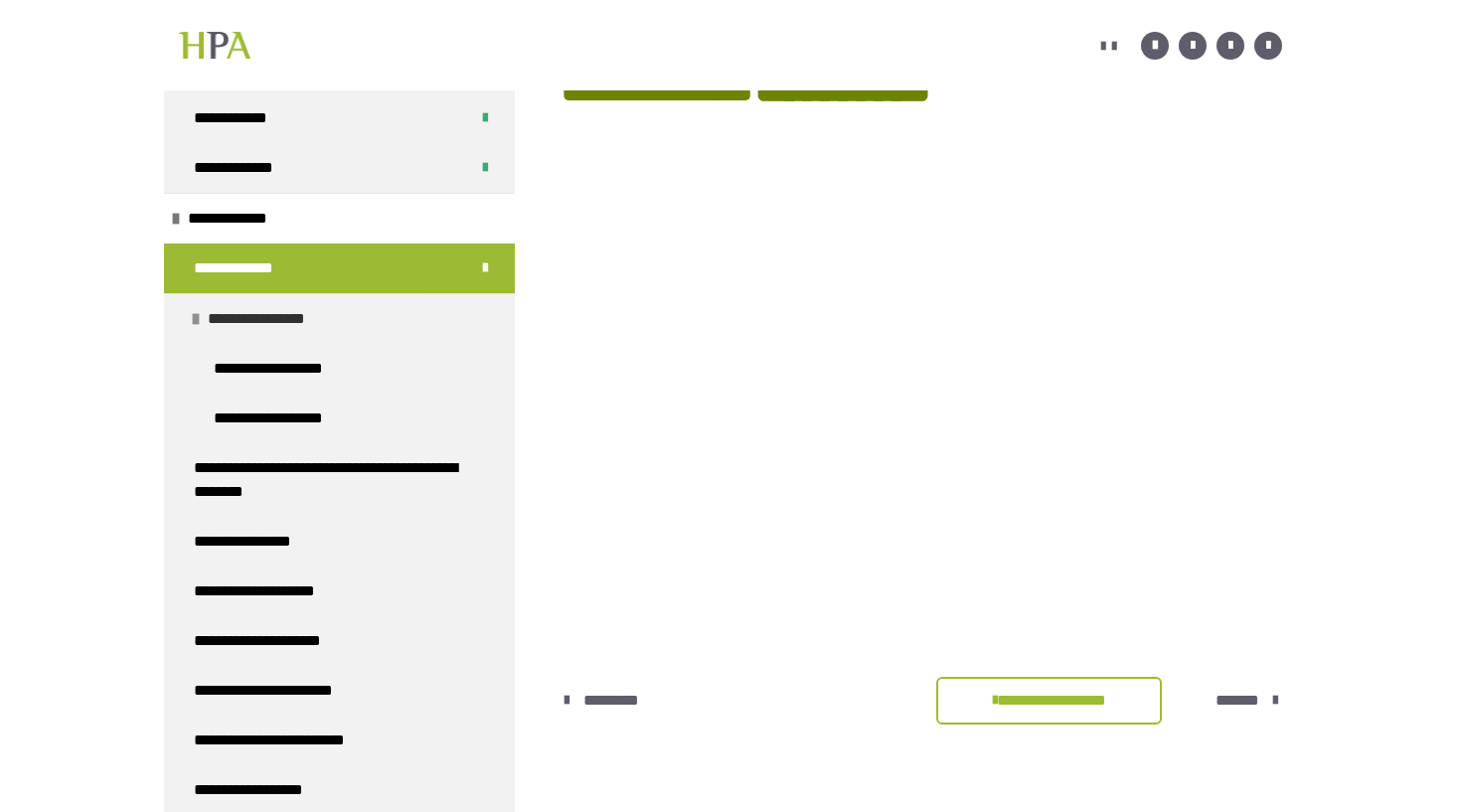 click on "**********" at bounding box center (263, 319) 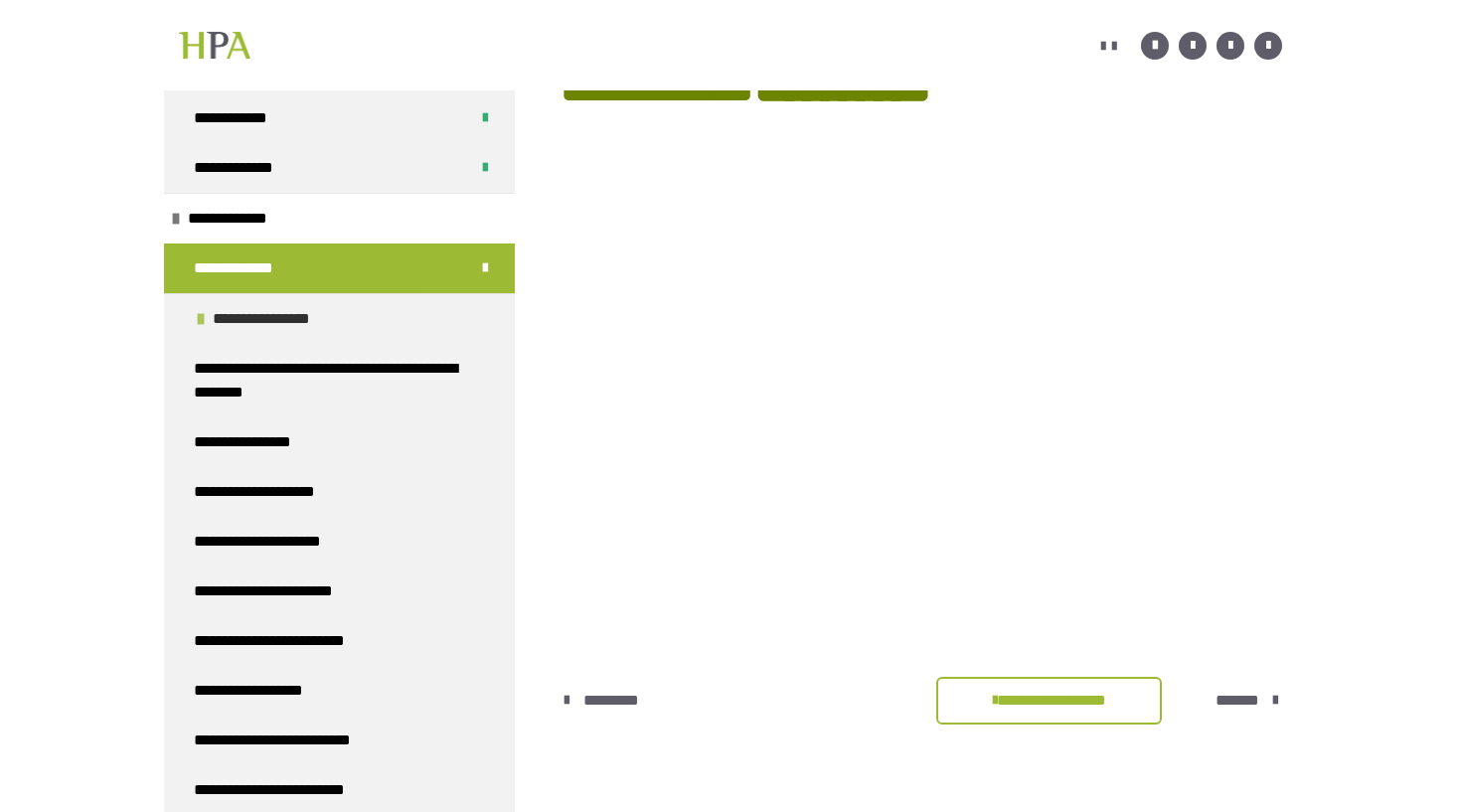 click on "**********" at bounding box center [339, 318] 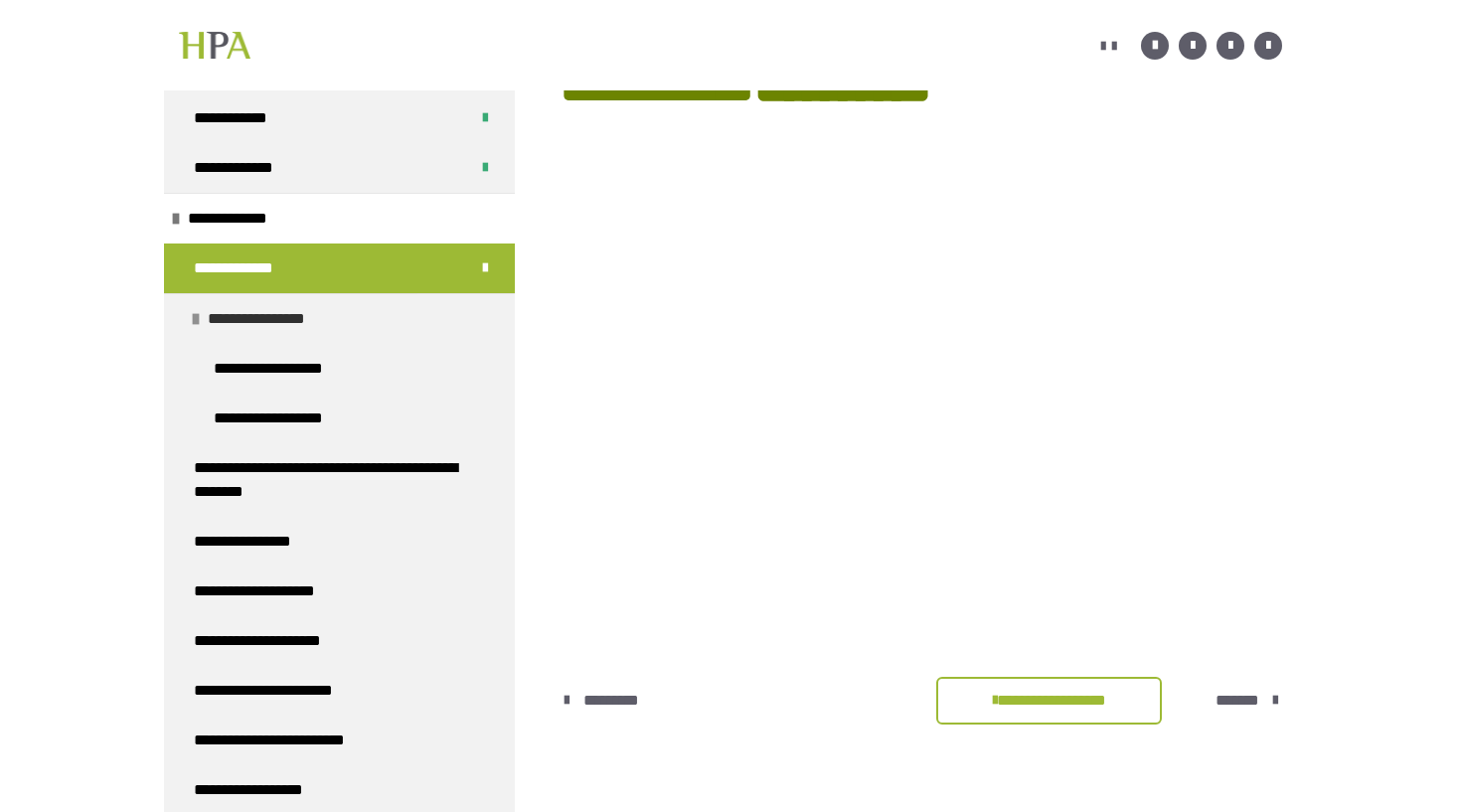click at bounding box center (196, 319) 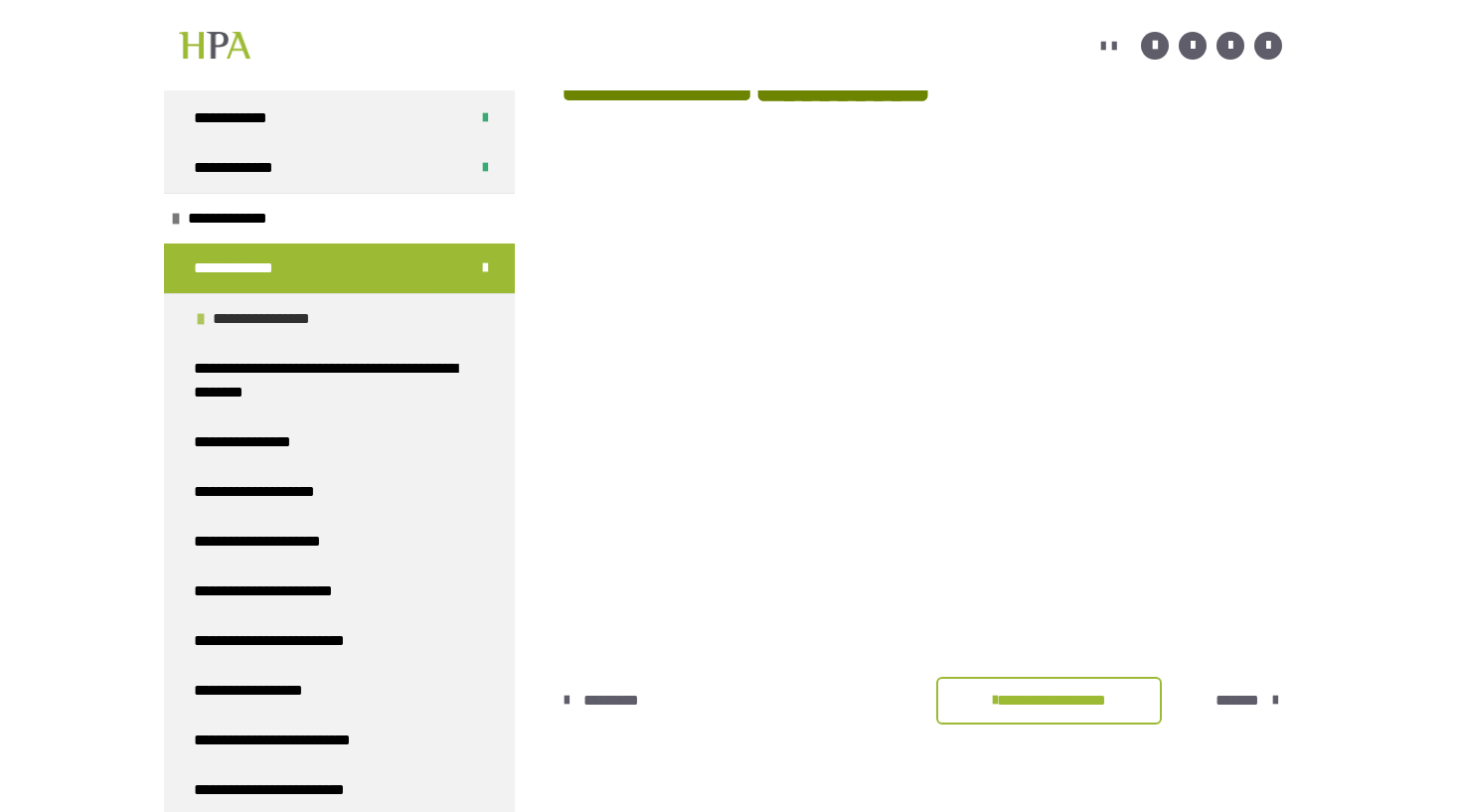 click at bounding box center [201, 319] 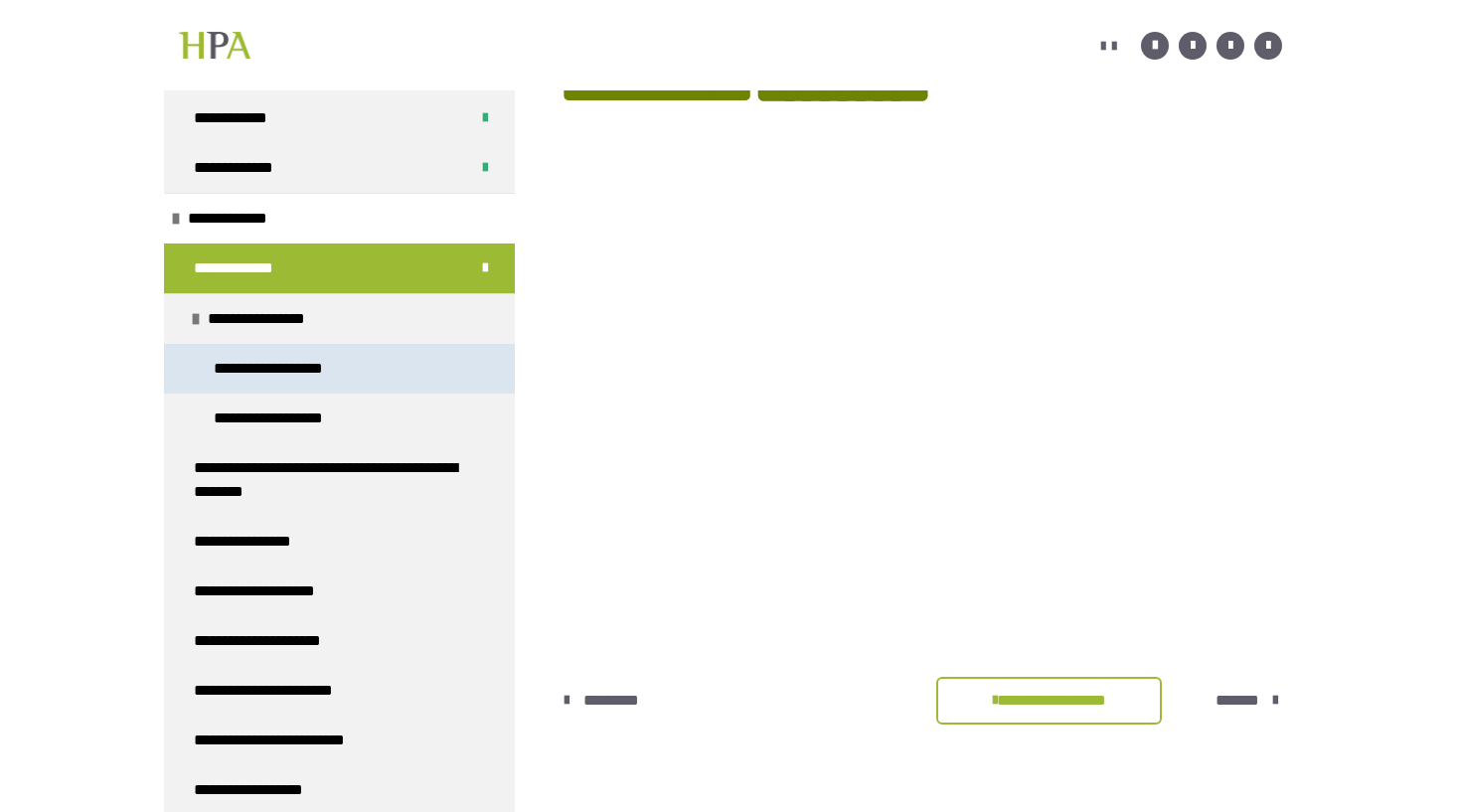 click on "**********" at bounding box center (273, 369) 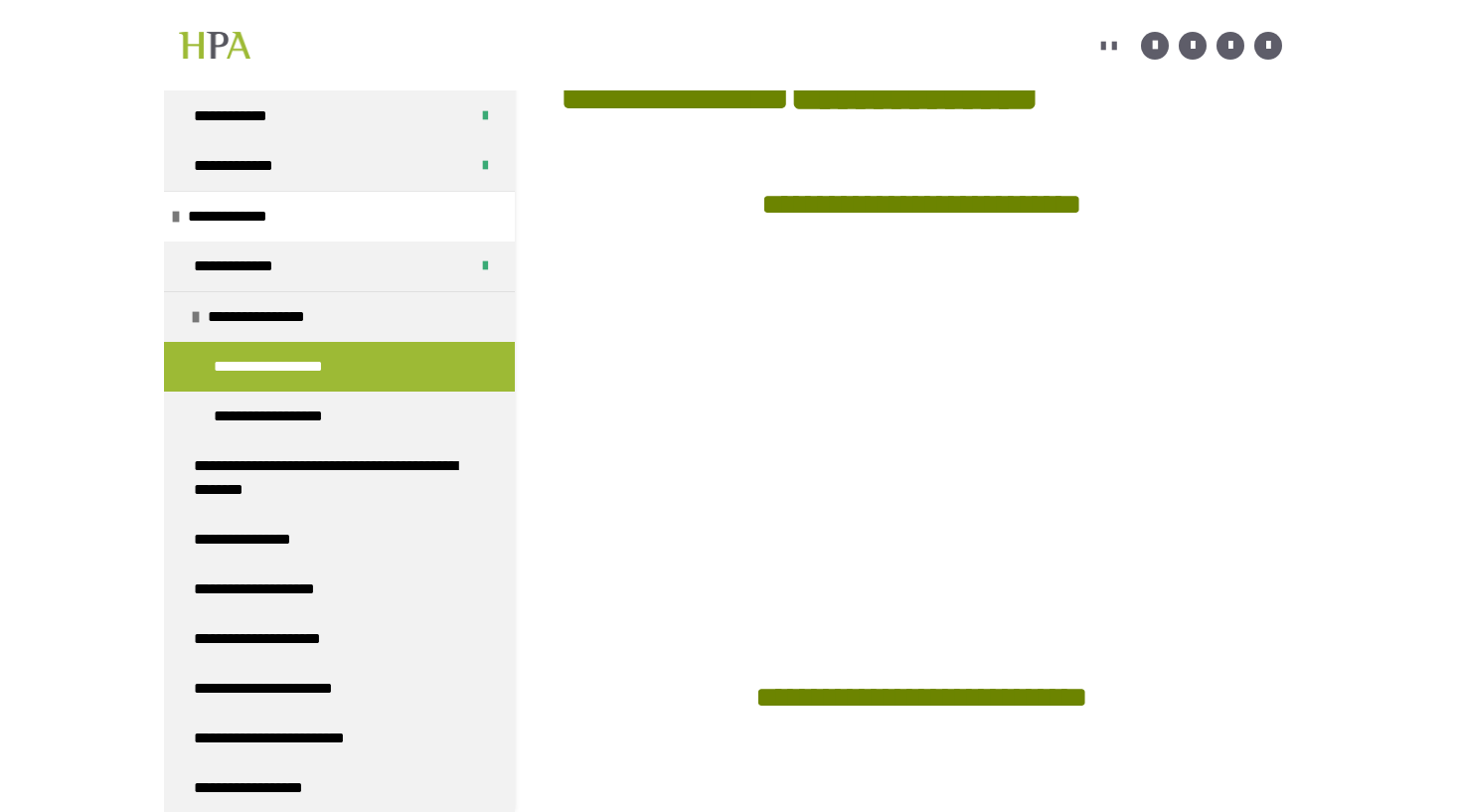 scroll, scrollTop: 75, scrollLeft: 0, axis: vertical 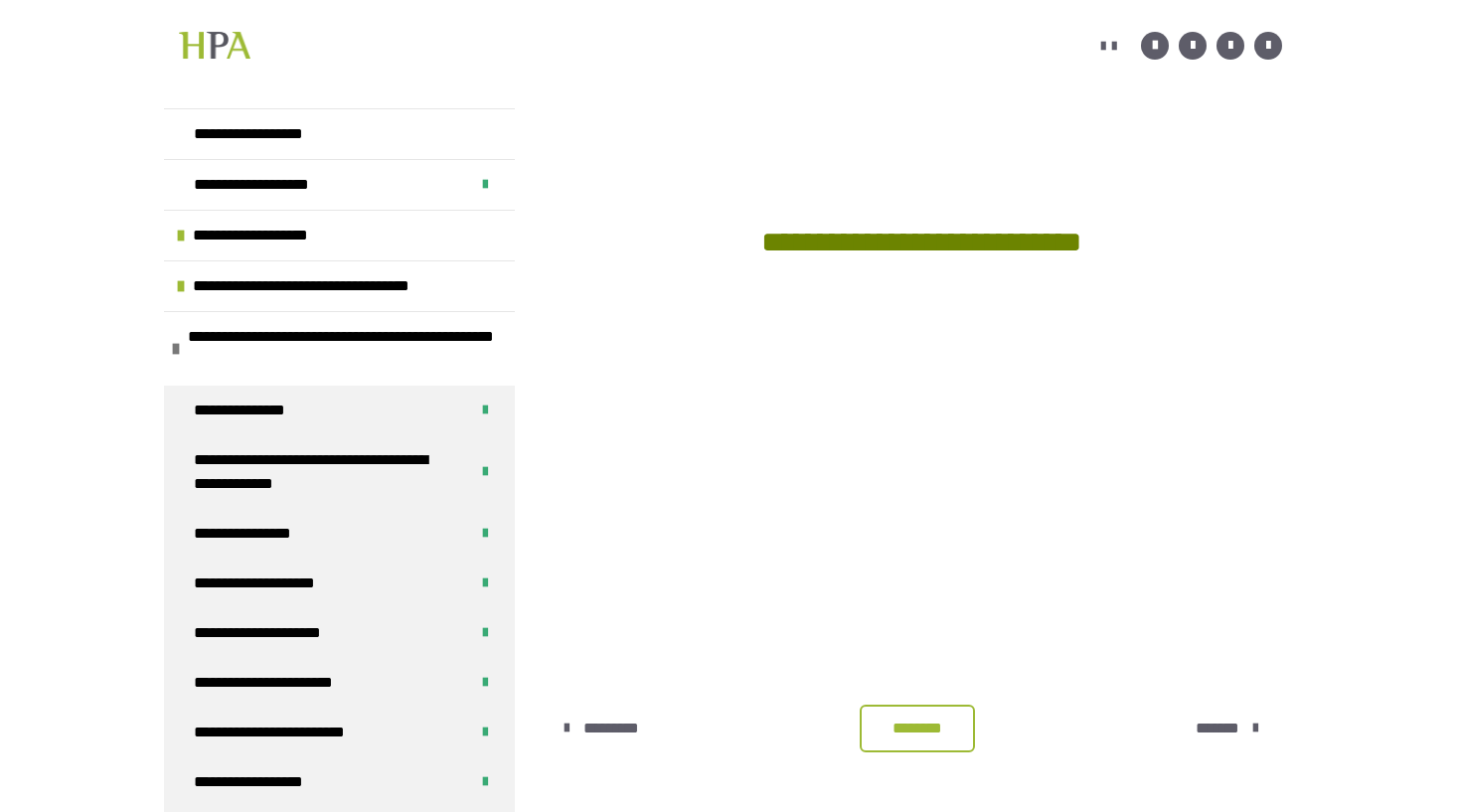 click on "********" at bounding box center (917, 729) 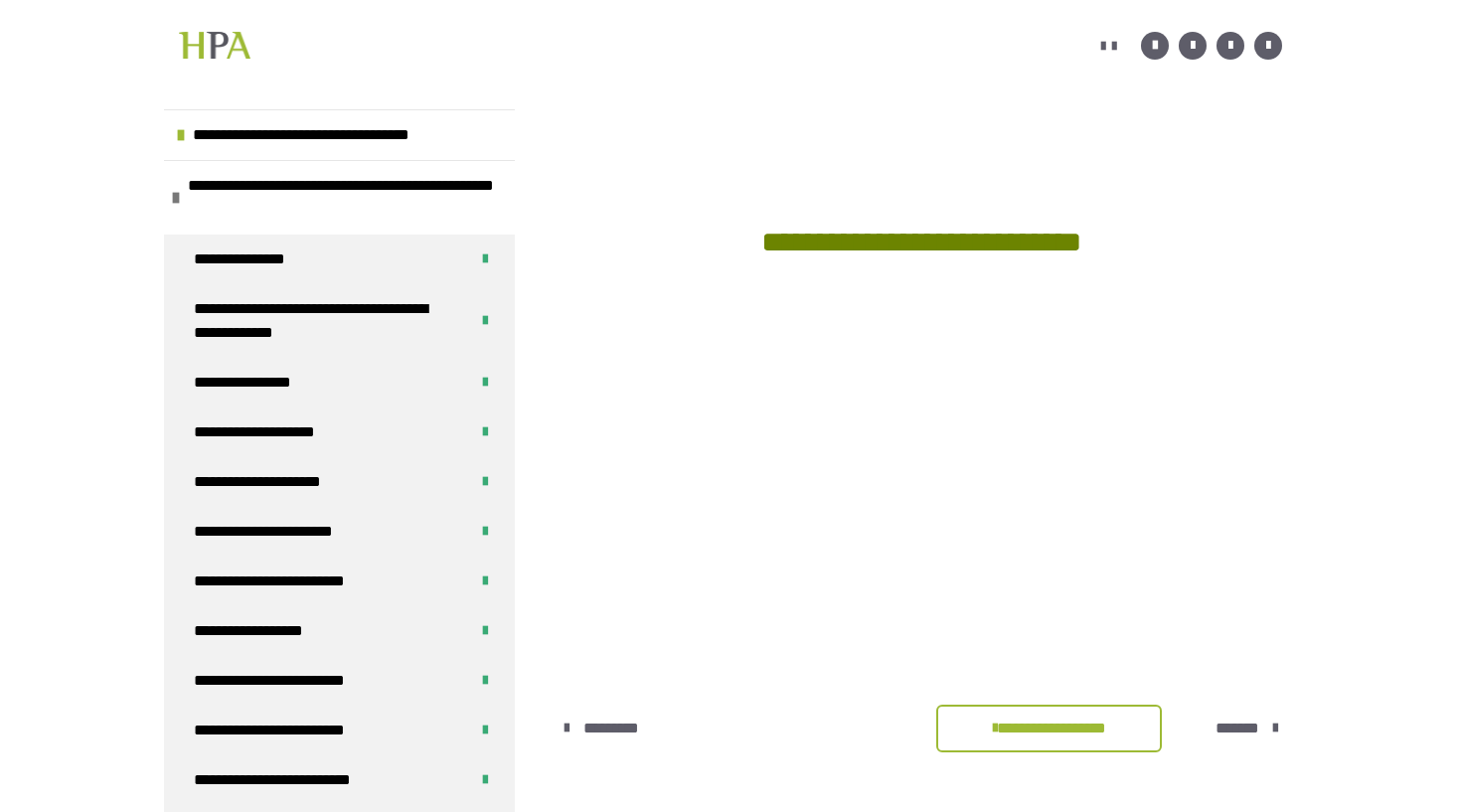 scroll, scrollTop: 150, scrollLeft: 0, axis: vertical 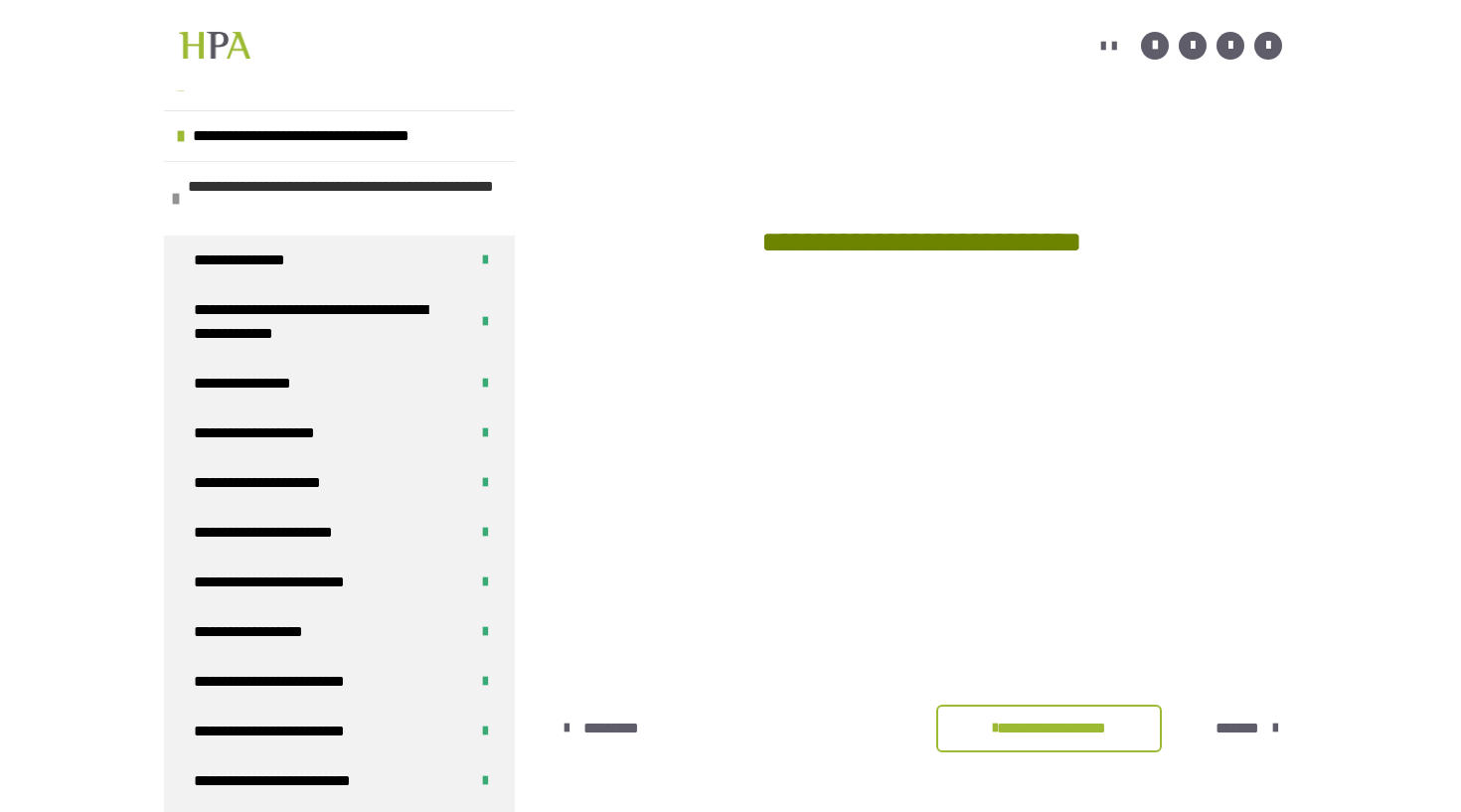 click on "**********" at bounding box center [339, 198] 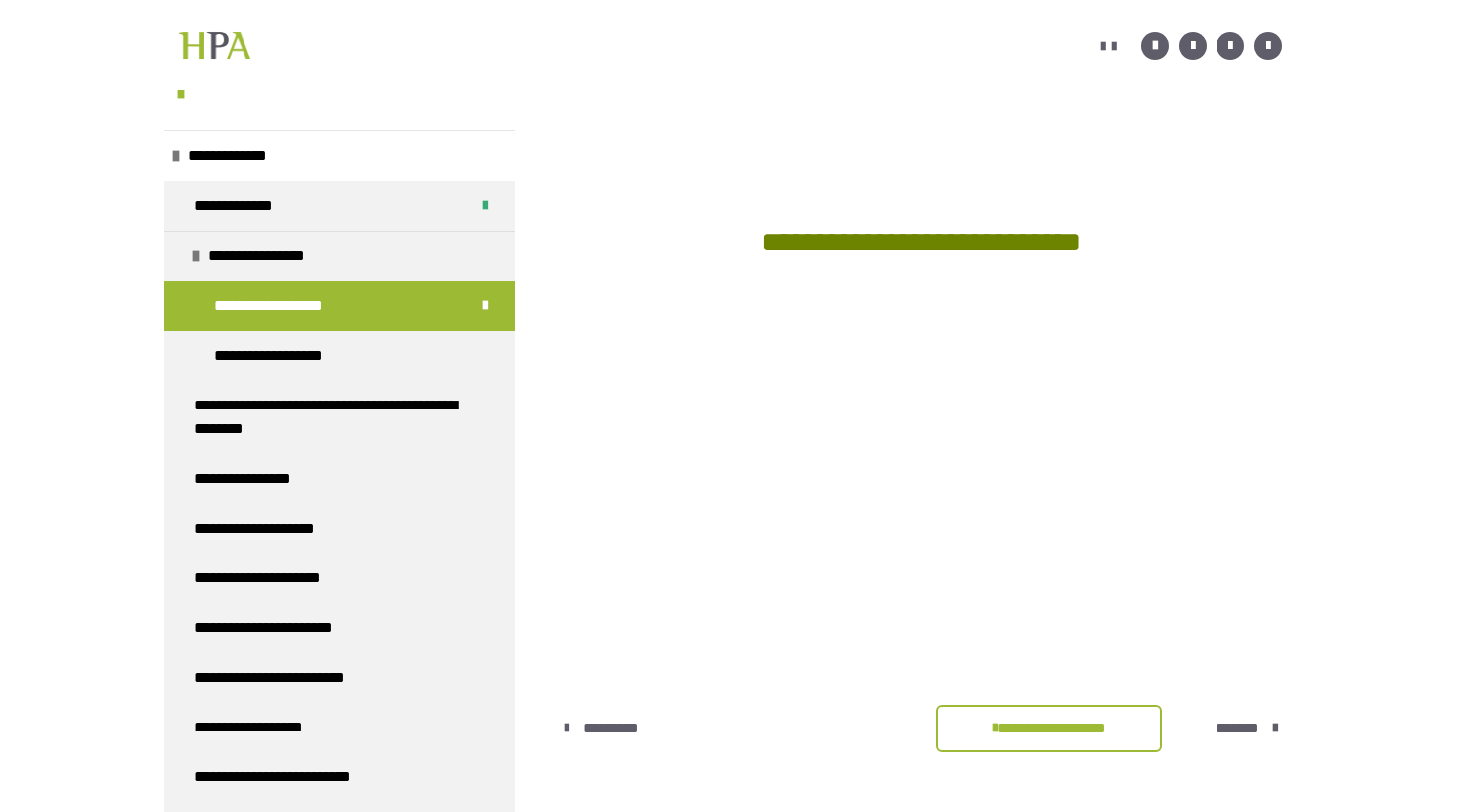 scroll, scrollTop: 264, scrollLeft: 0, axis: vertical 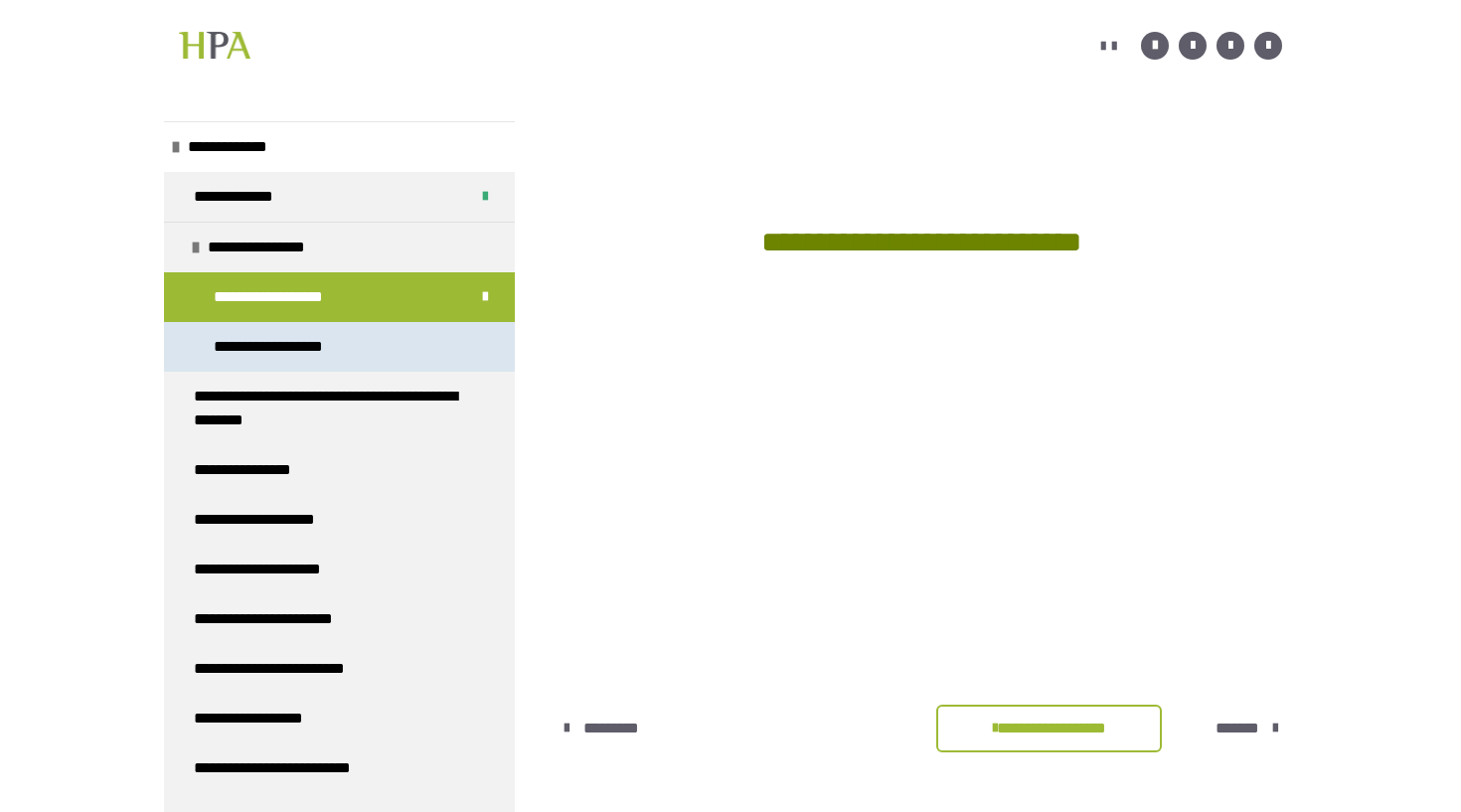 click on "**********" at bounding box center [276, 347] 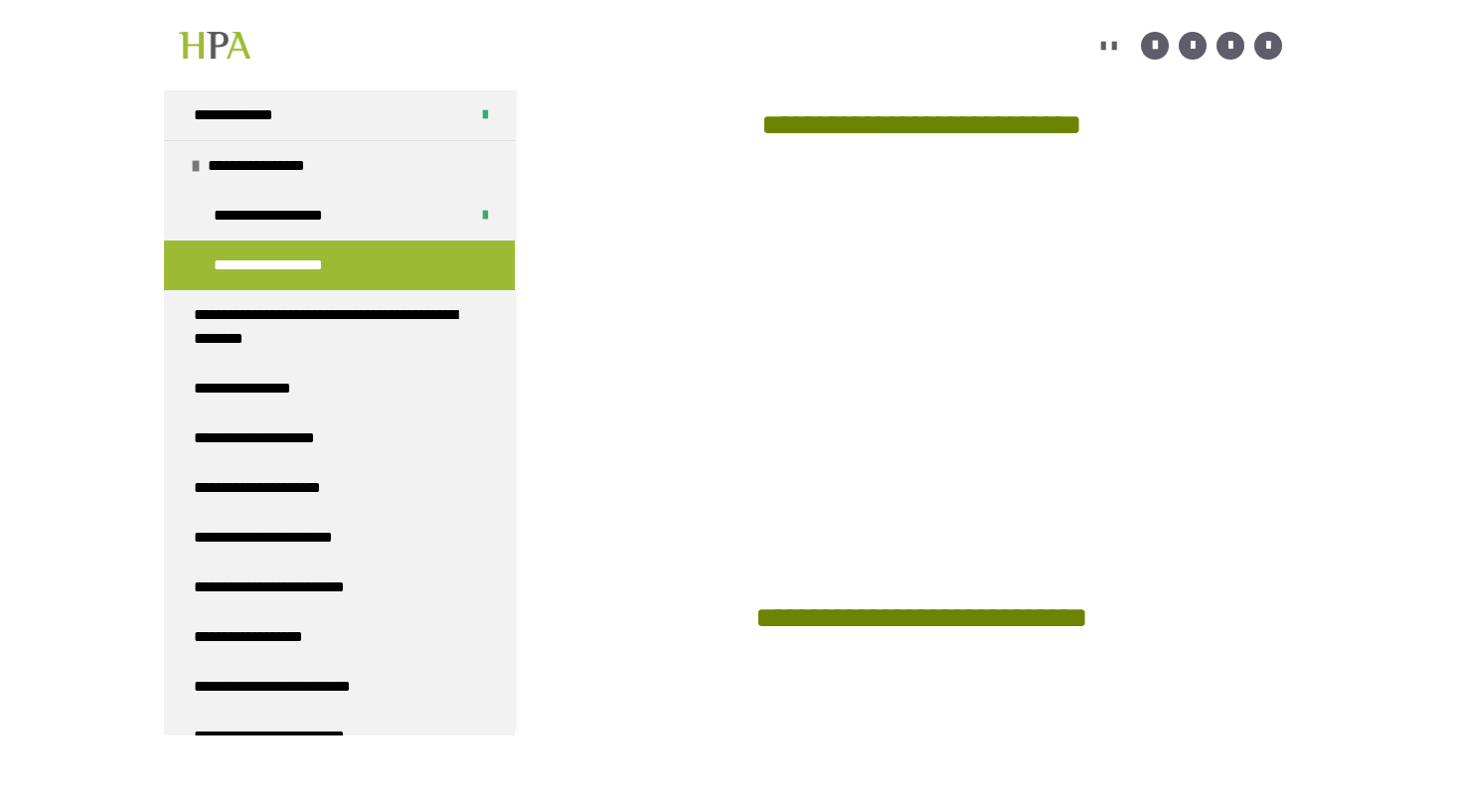 scroll, scrollTop: 116, scrollLeft: 0, axis: vertical 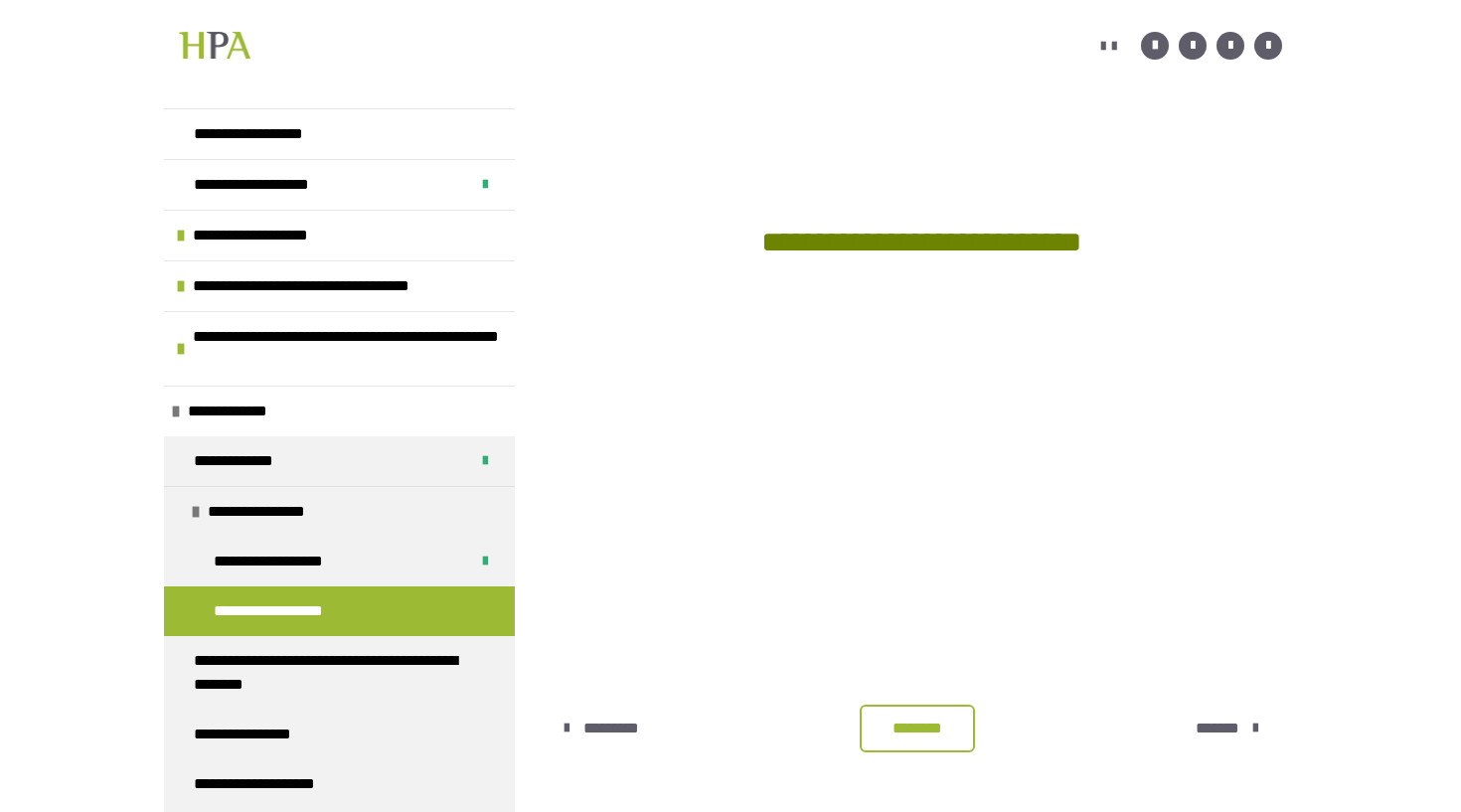 click on "********" at bounding box center [917, 729] 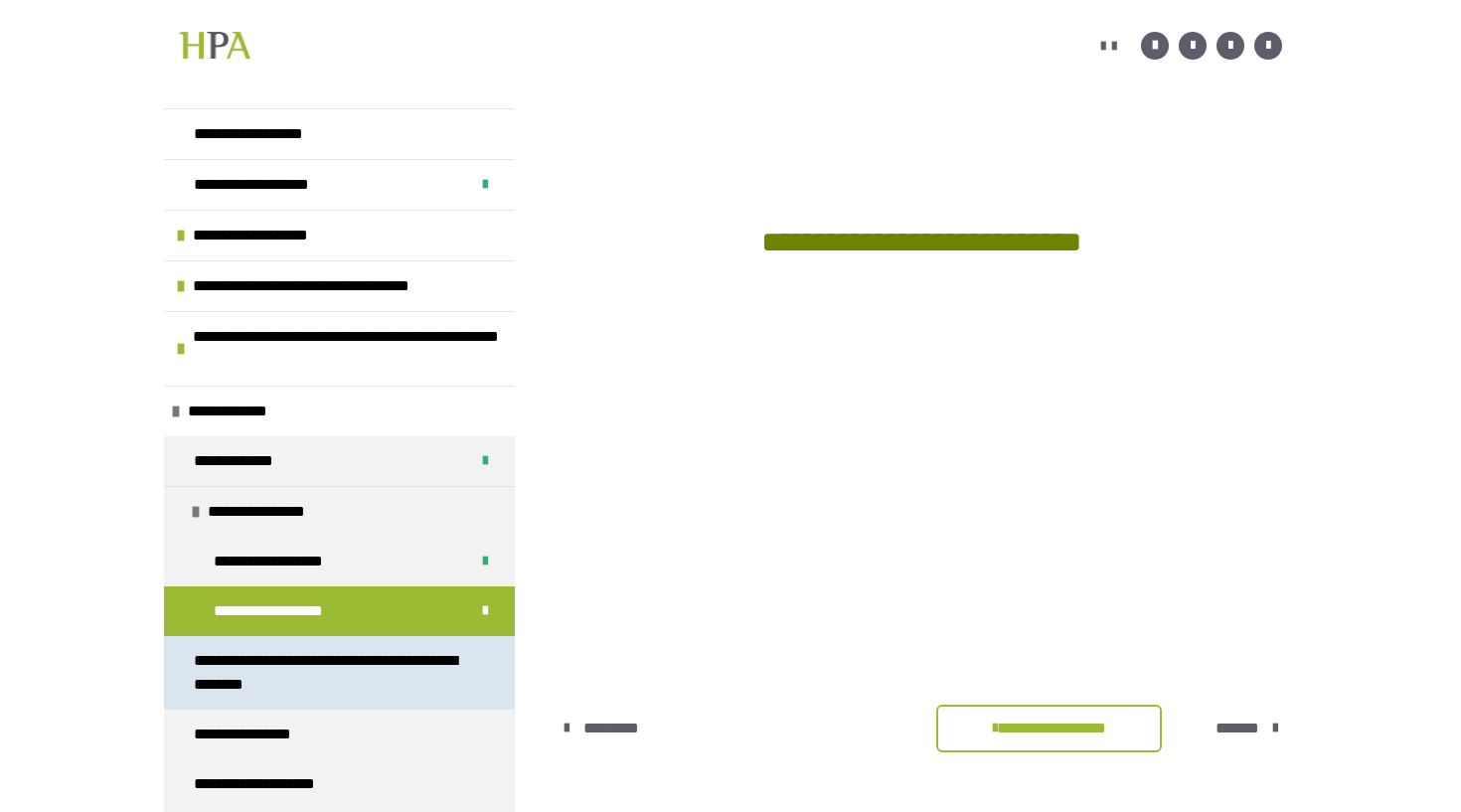click on "**********" at bounding box center (331, 673) 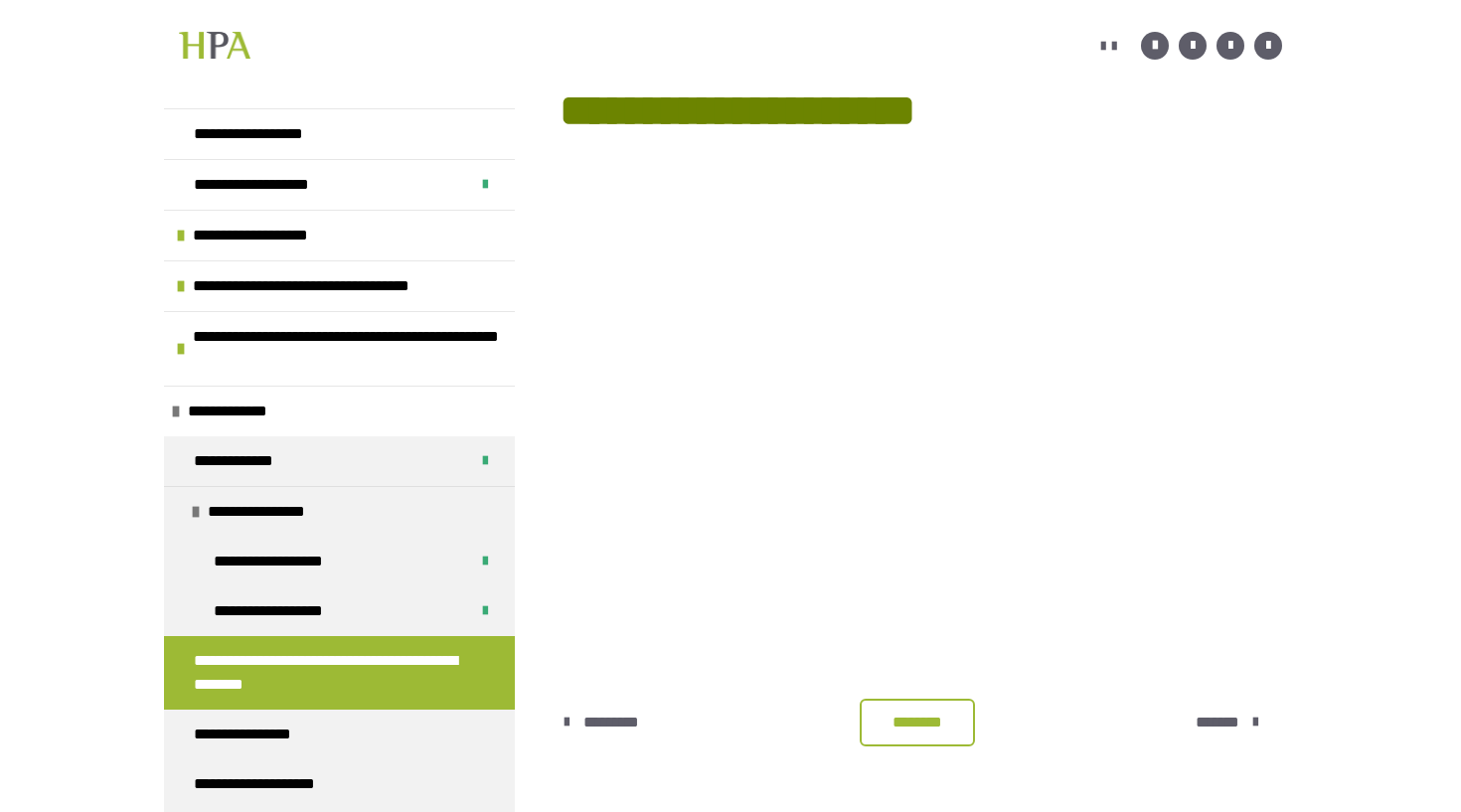 scroll, scrollTop: 417, scrollLeft: 0, axis: vertical 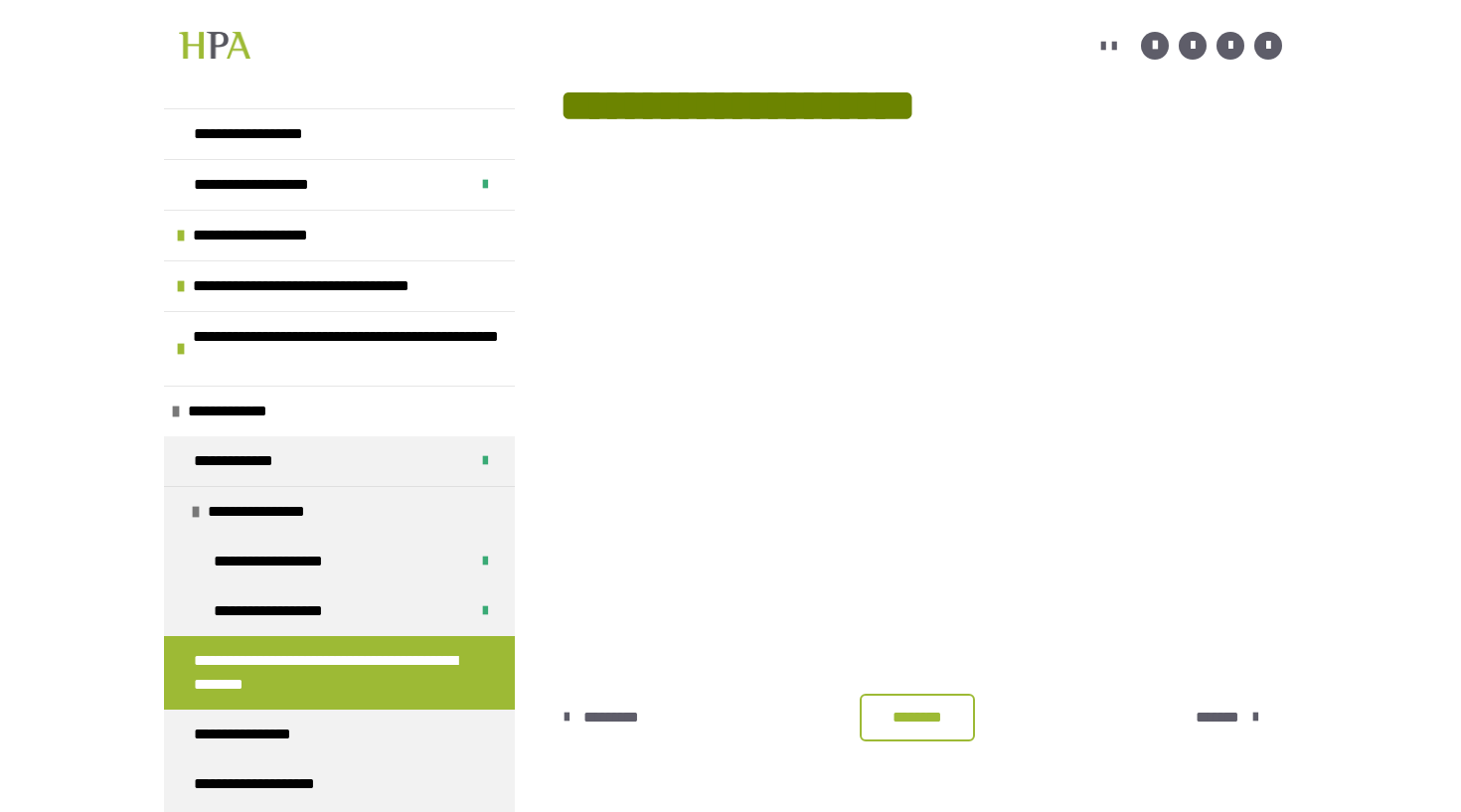 click on "********" at bounding box center [917, 718] 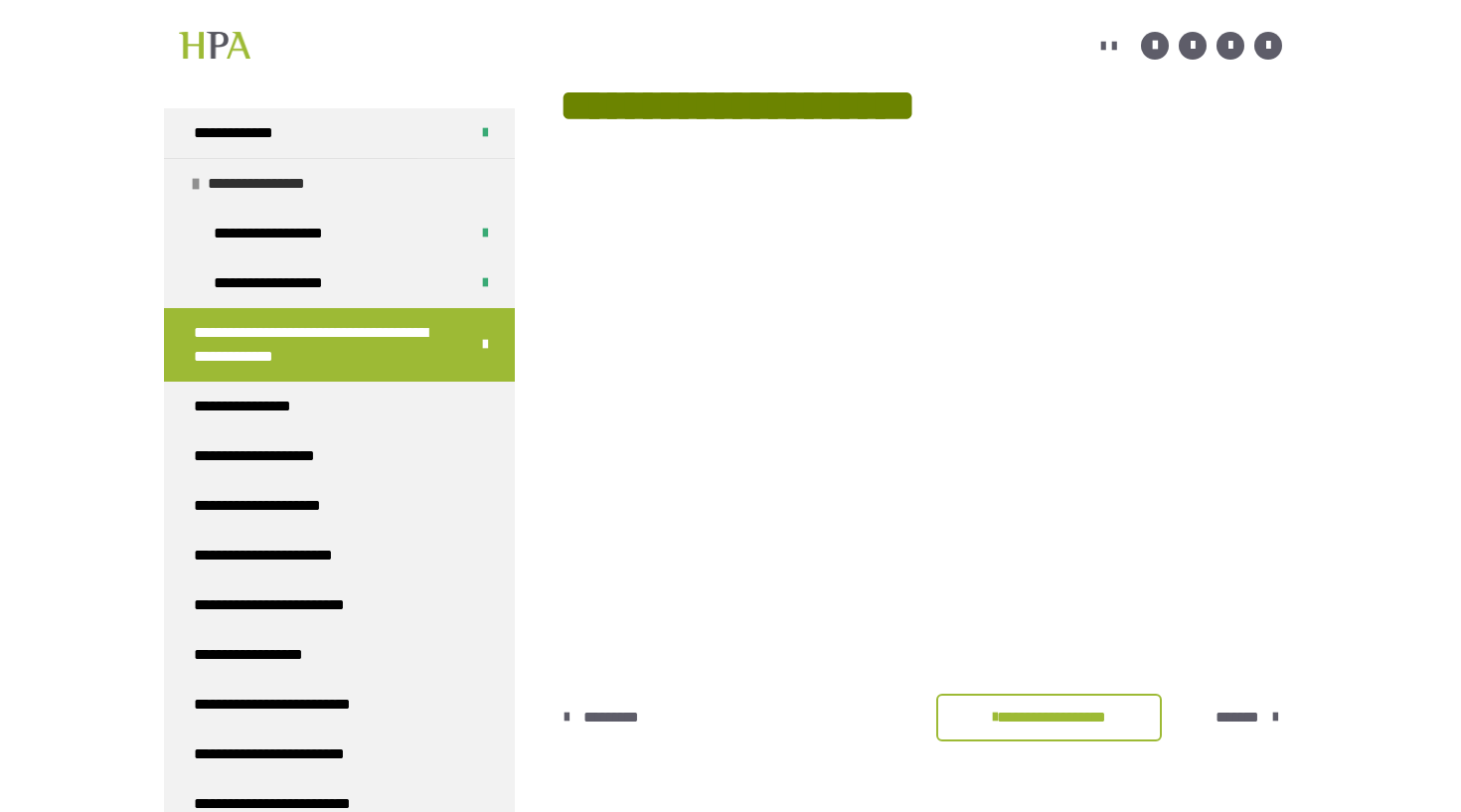 scroll, scrollTop: 338, scrollLeft: 0, axis: vertical 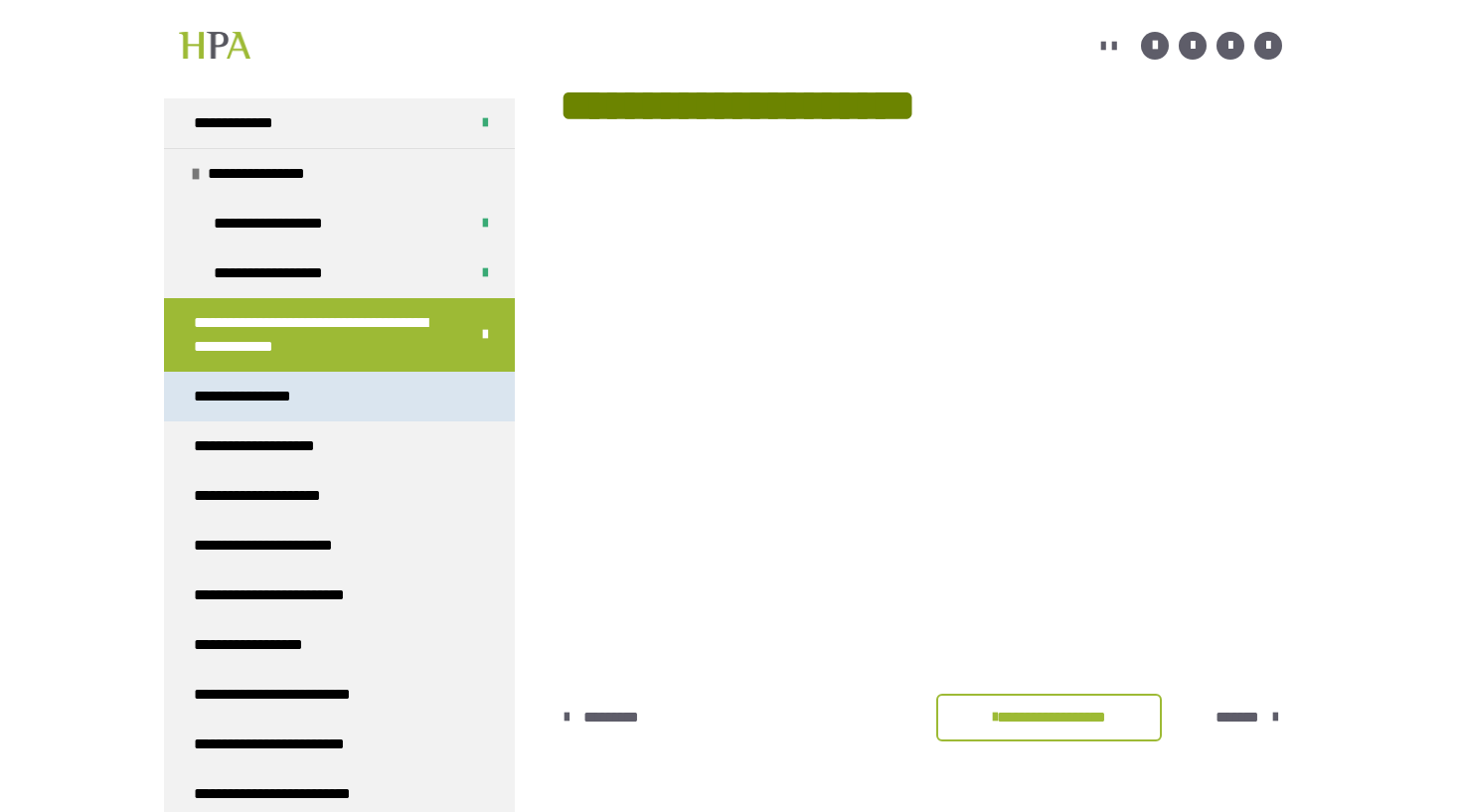 click on "**********" at bounding box center (255, 397) 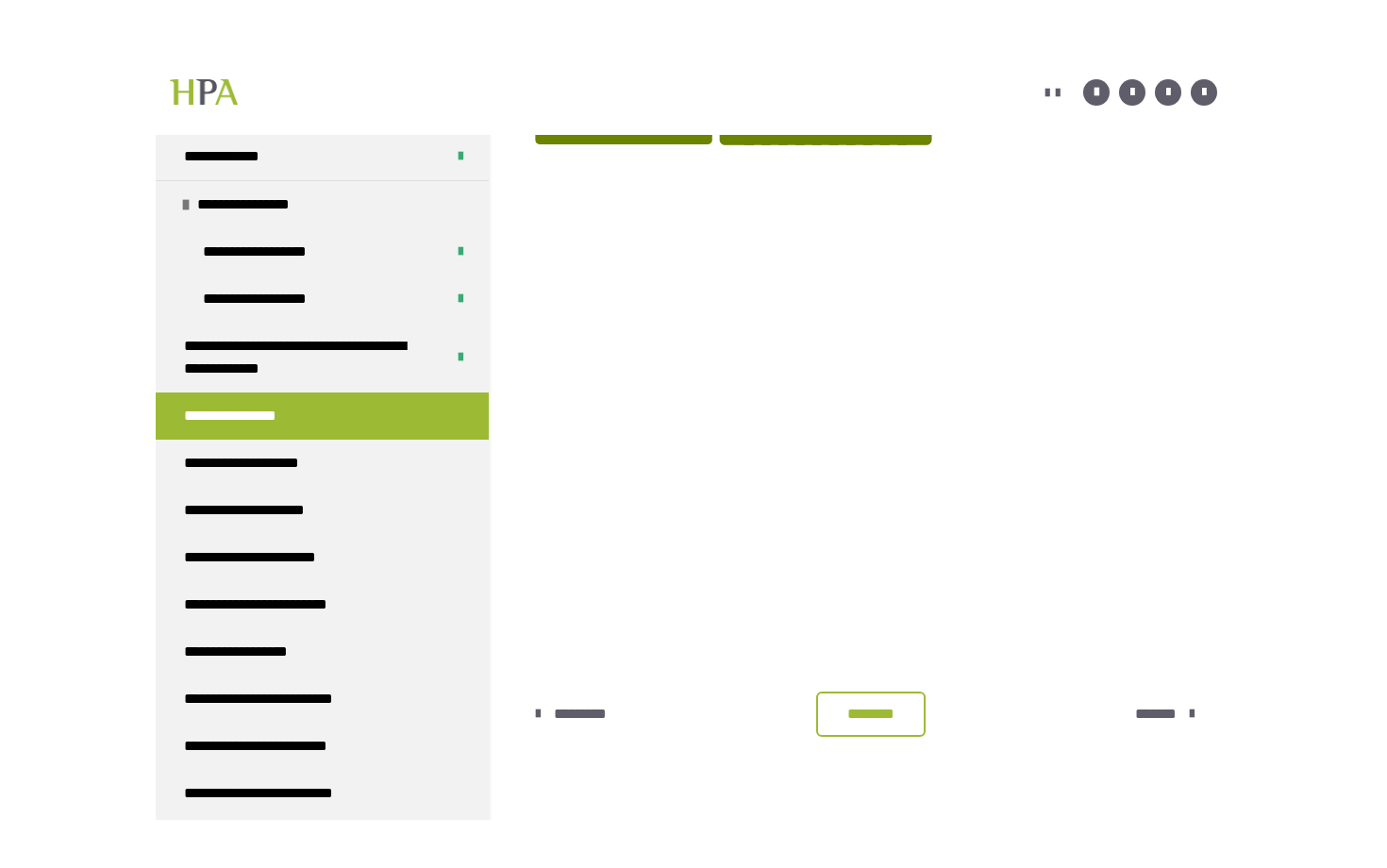scroll, scrollTop: 0, scrollLeft: 0, axis: both 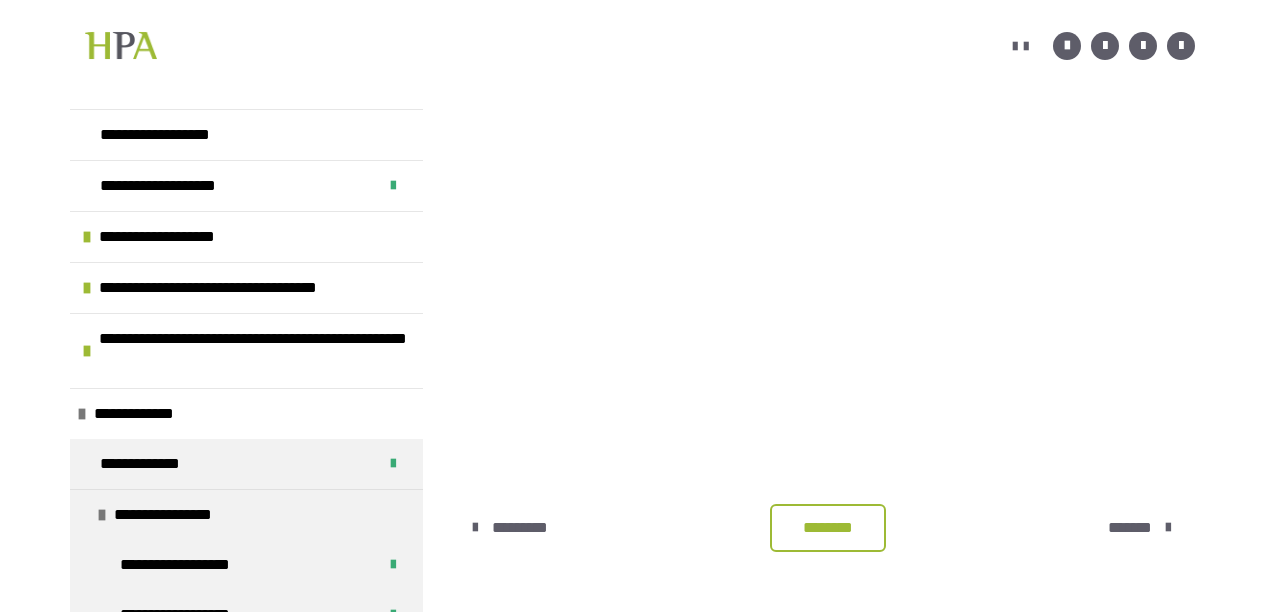 click on "********" at bounding box center (828, 528) 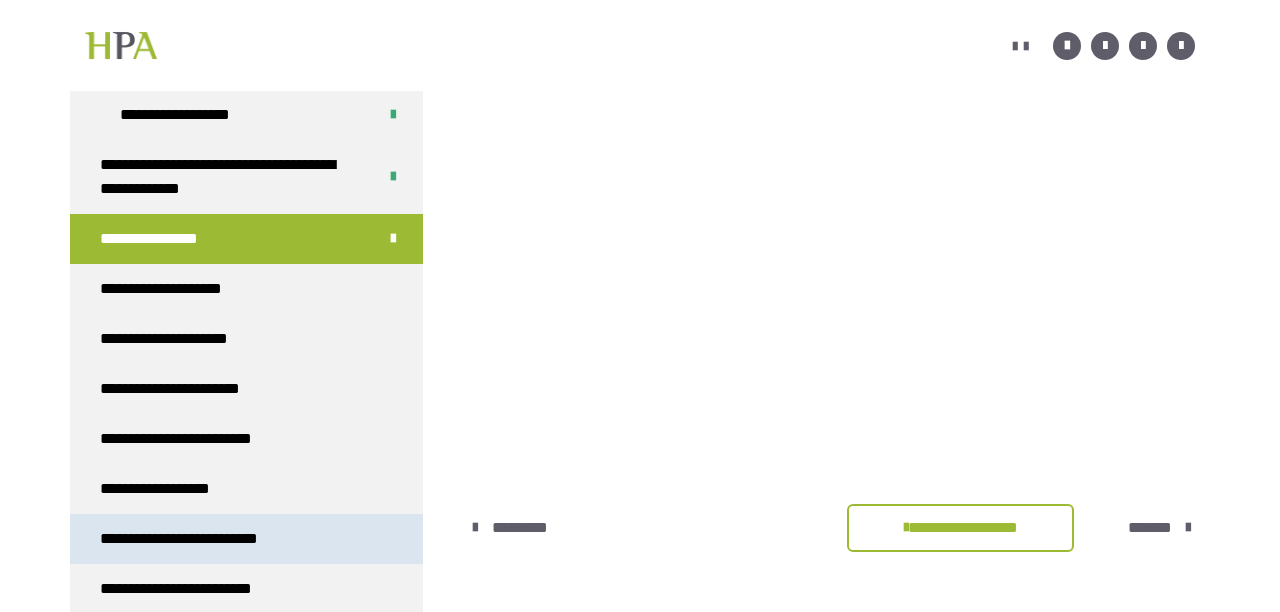 scroll, scrollTop: 474, scrollLeft: 0, axis: vertical 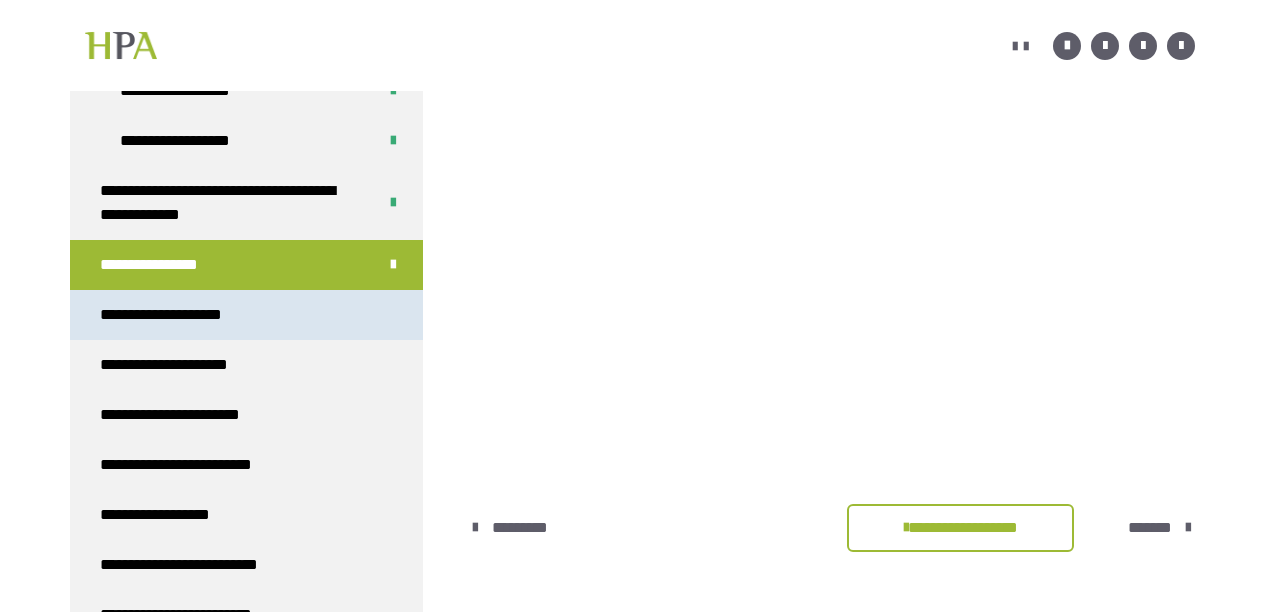 click on "**********" at bounding box center (186, 315) 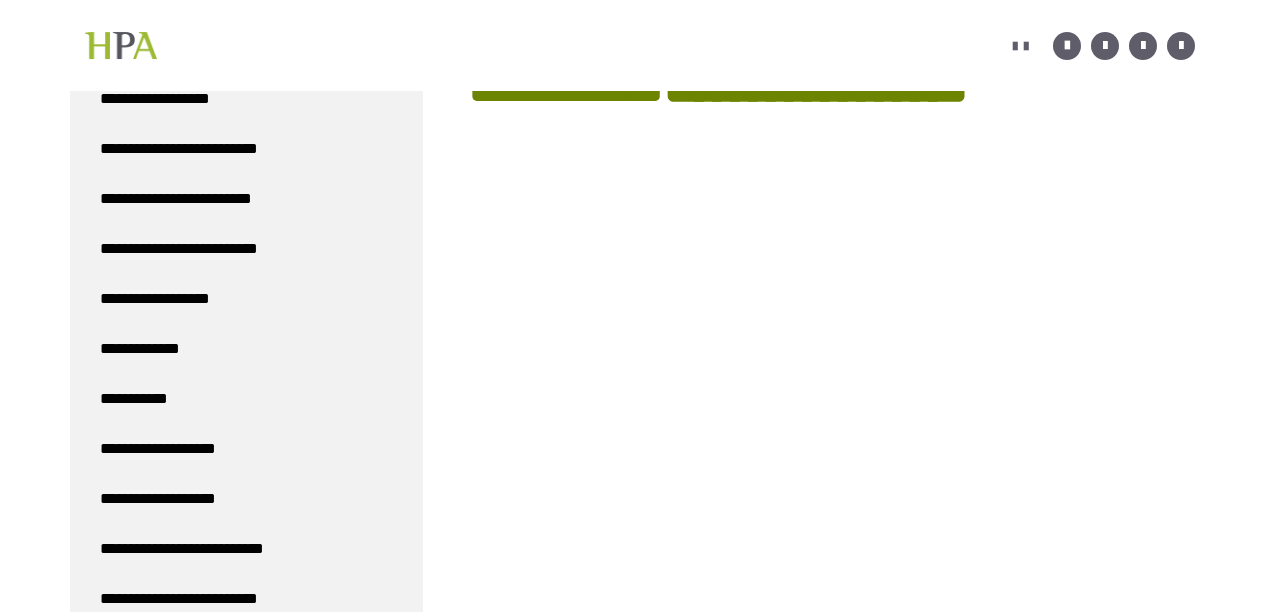 scroll, scrollTop: 885, scrollLeft: 0, axis: vertical 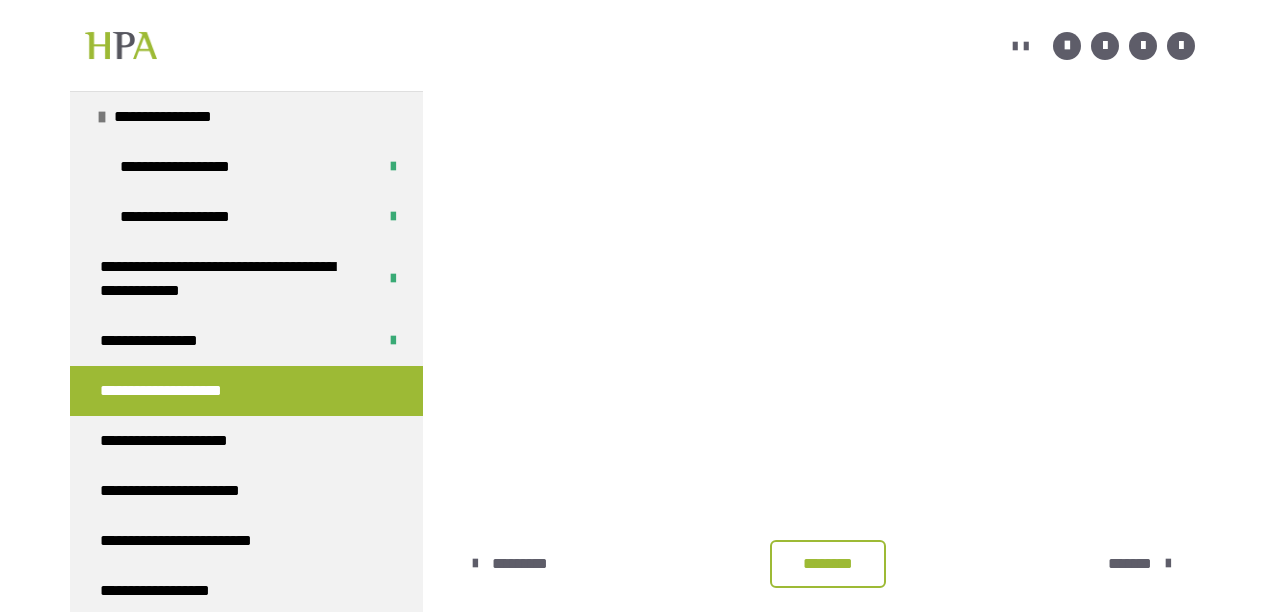 click on "********" at bounding box center (828, 564) 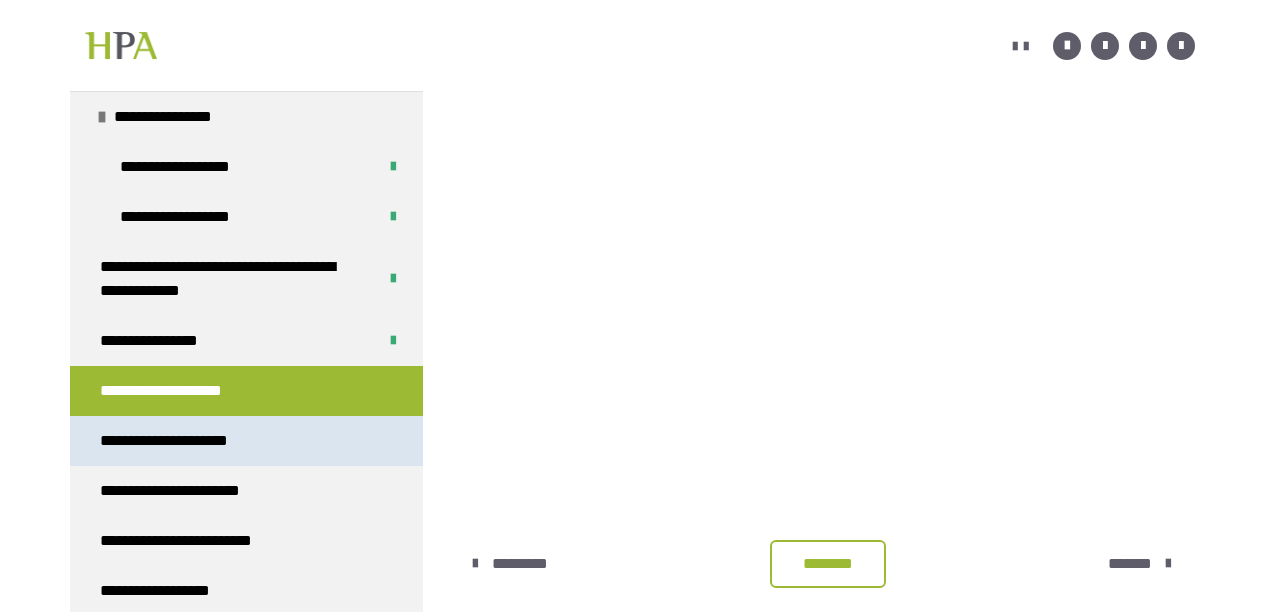 click on "**********" at bounding box center (183, 441) 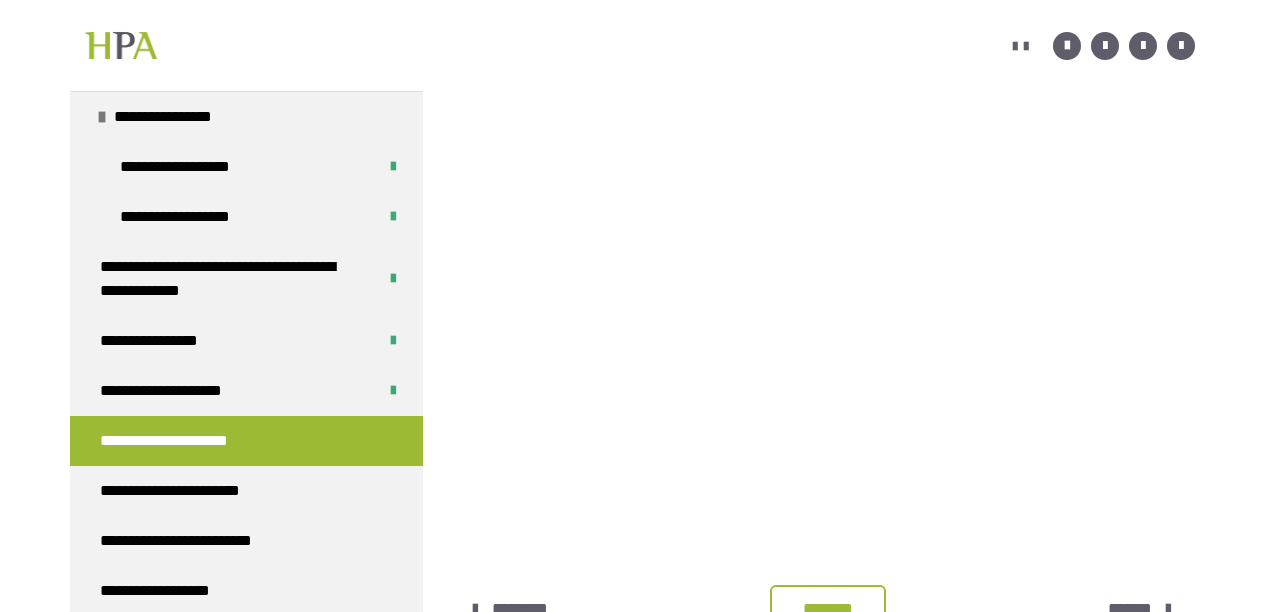 scroll, scrollTop: 470, scrollLeft: 0, axis: vertical 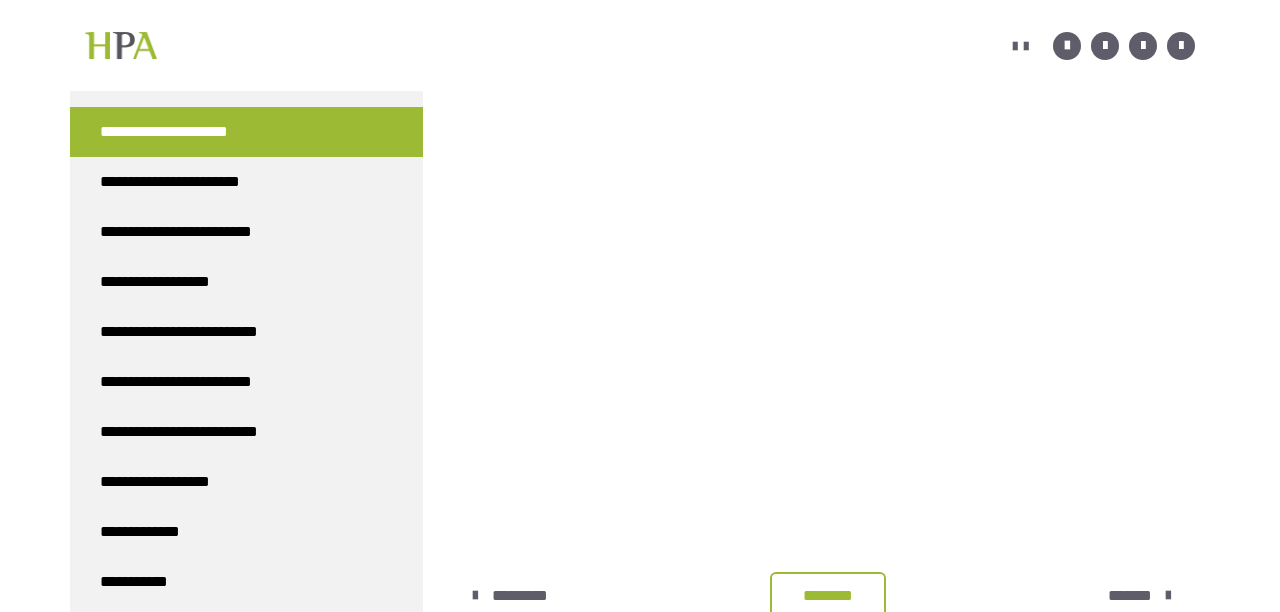click on "********" at bounding box center [828, 596] 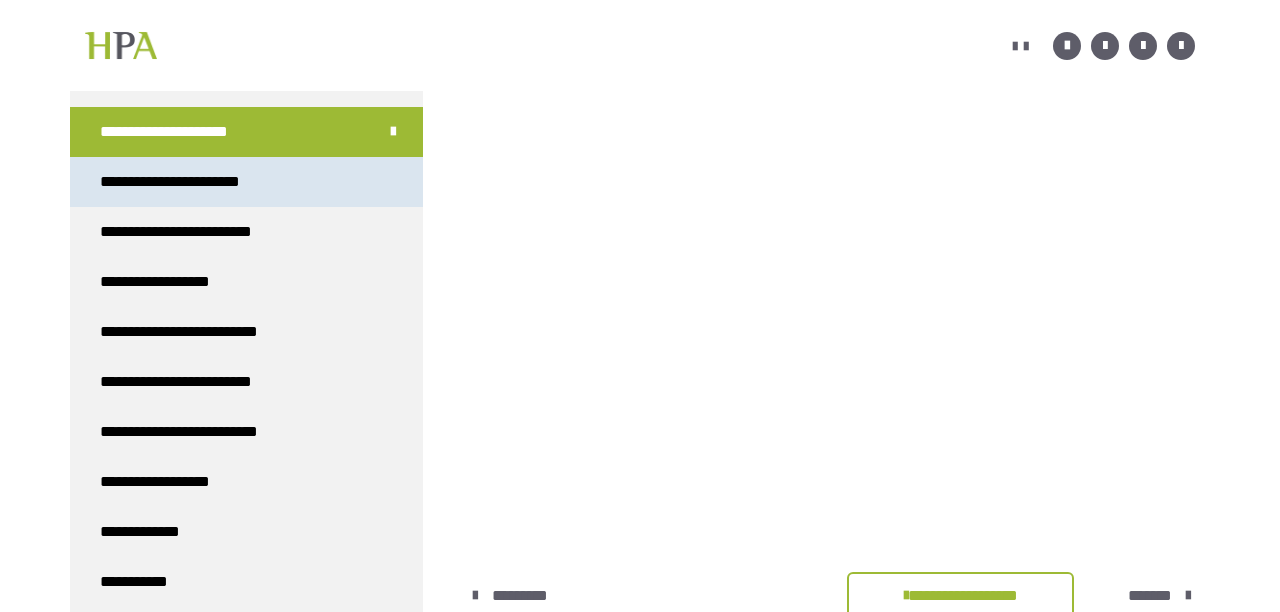 click on "**********" at bounding box center (194, 182) 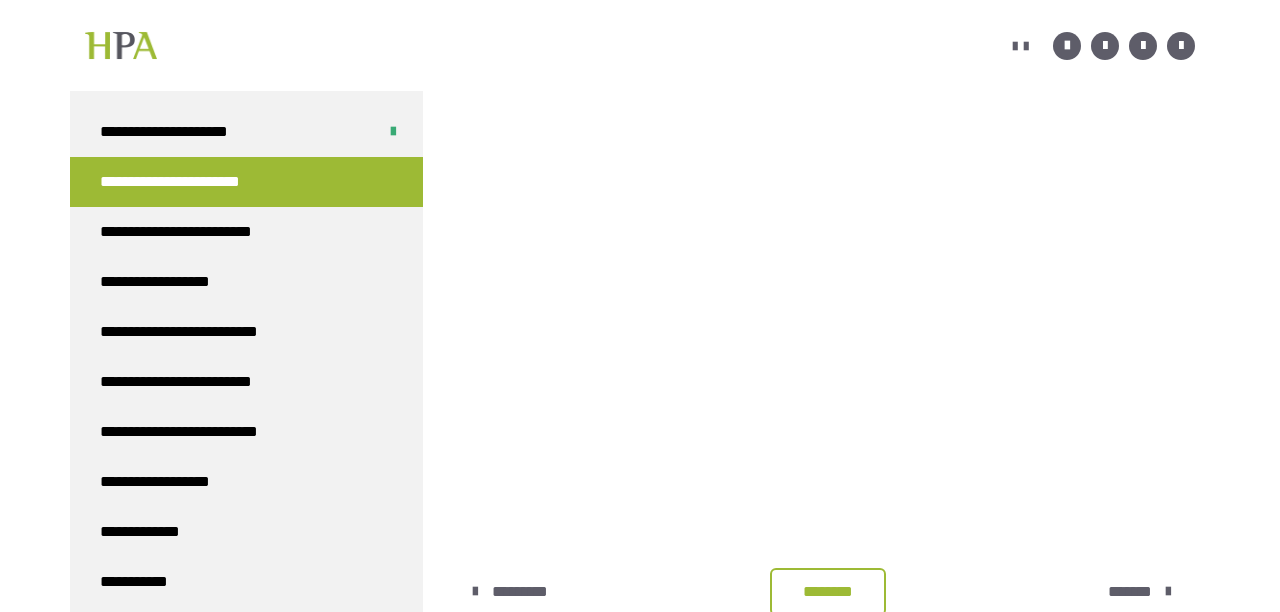 scroll, scrollTop: 498, scrollLeft: 0, axis: vertical 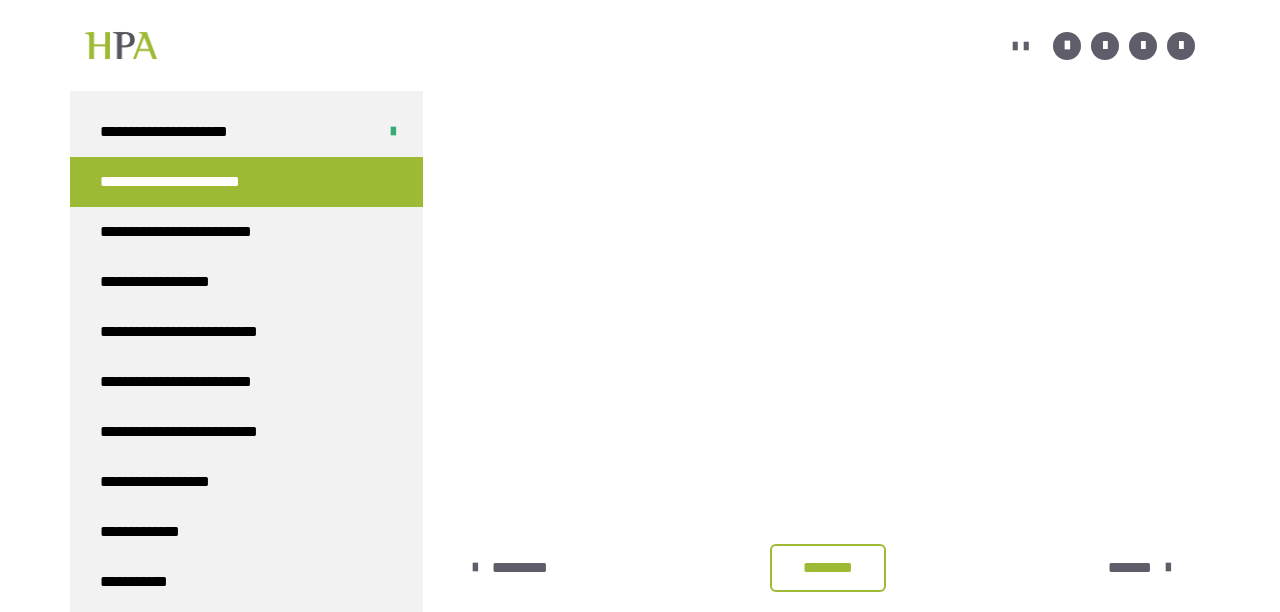 click on "********" at bounding box center (828, 568) 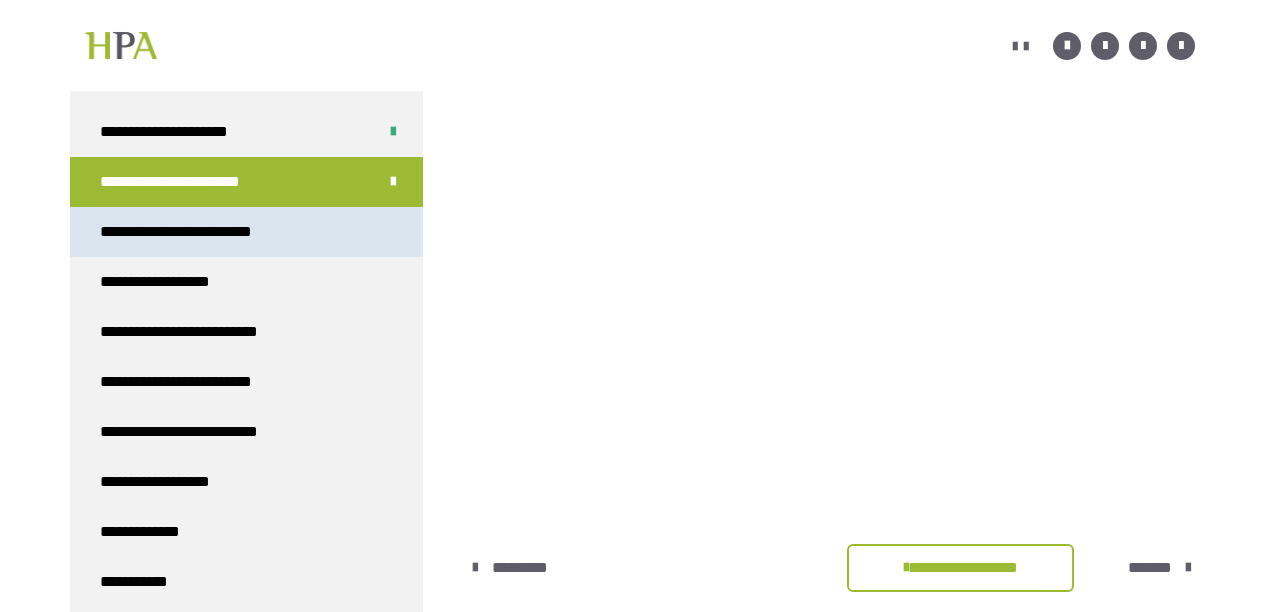 click on "**********" at bounding box center (198, 232) 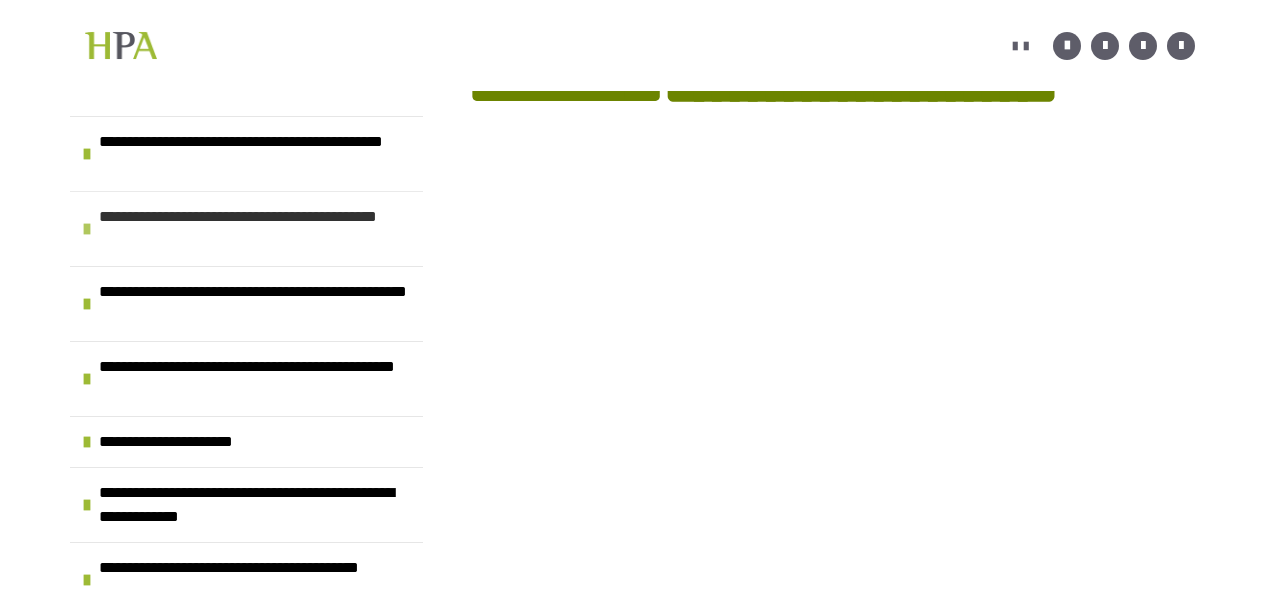 scroll, scrollTop: 1898, scrollLeft: 0, axis: vertical 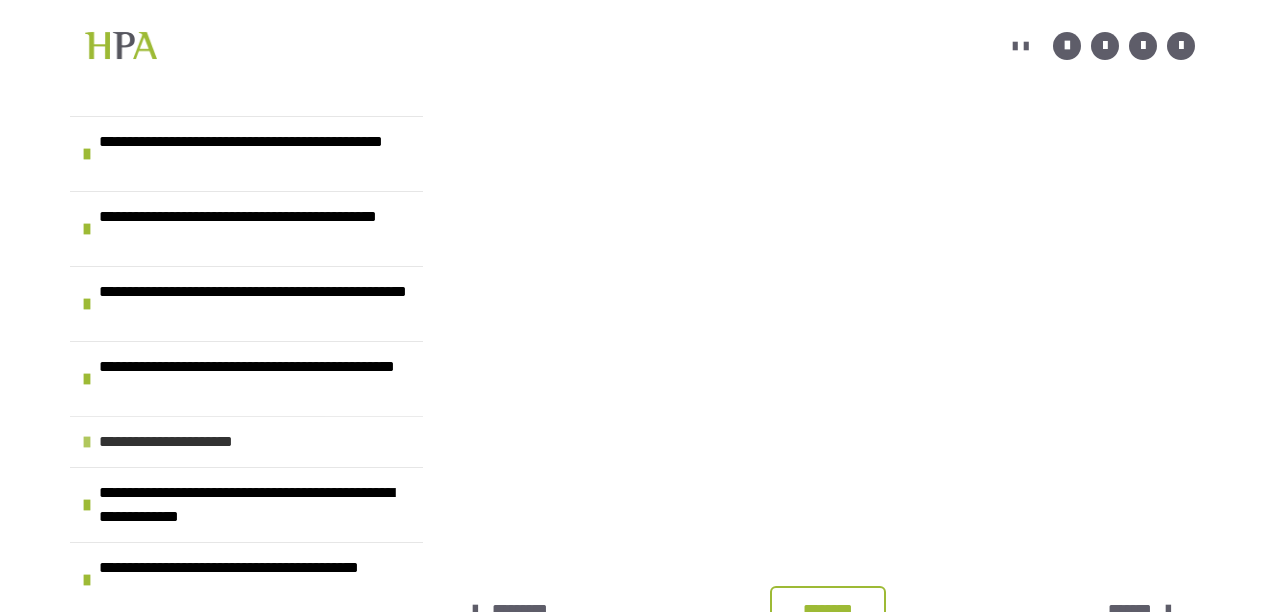 click on "**********" at bounding box center [186, 442] 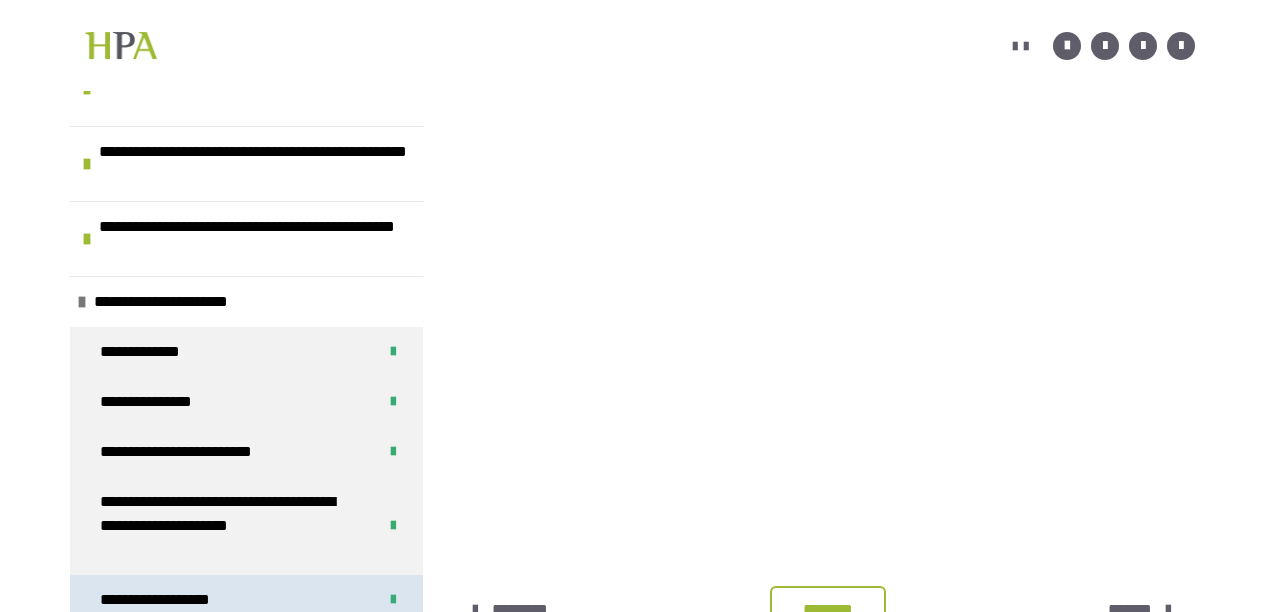 scroll, scrollTop: 2023, scrollLeft: 0, axis: vertical 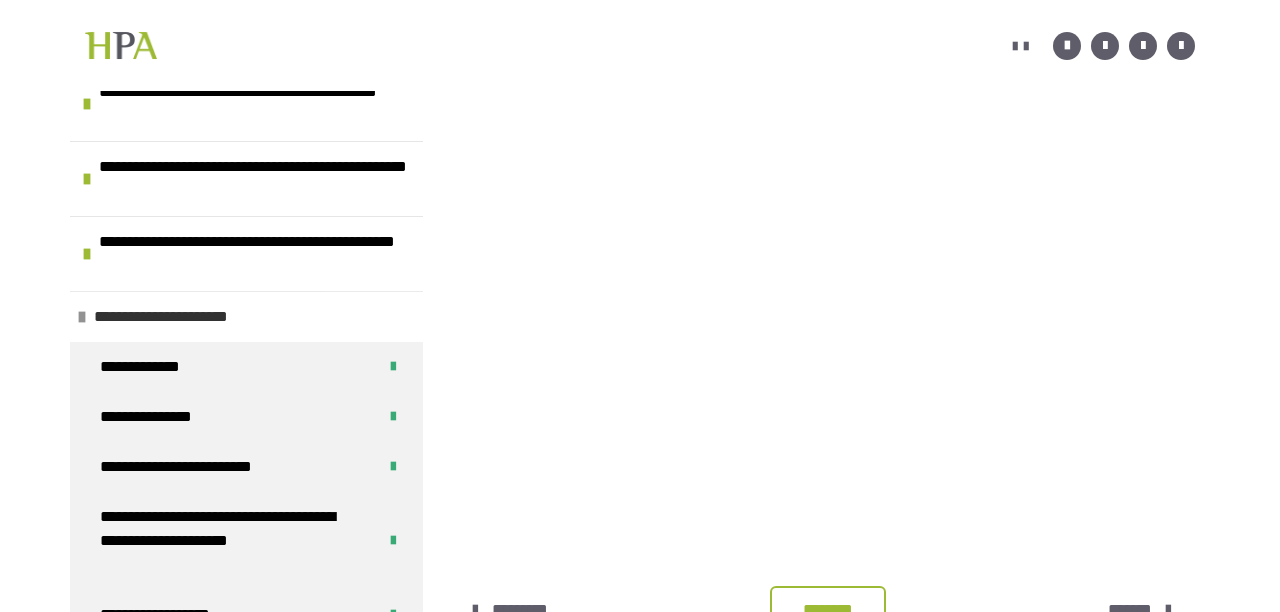click at bounding box center (82, 317) 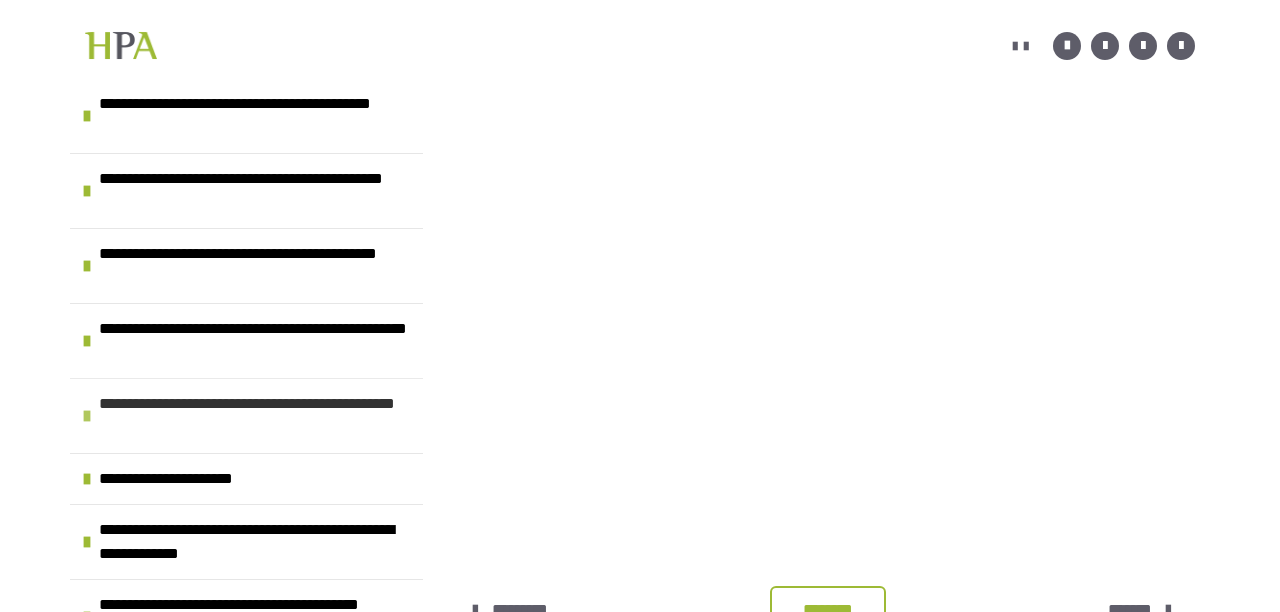 scroll, scrollTop: 1862, scrollLeft: 0, axis: vertical 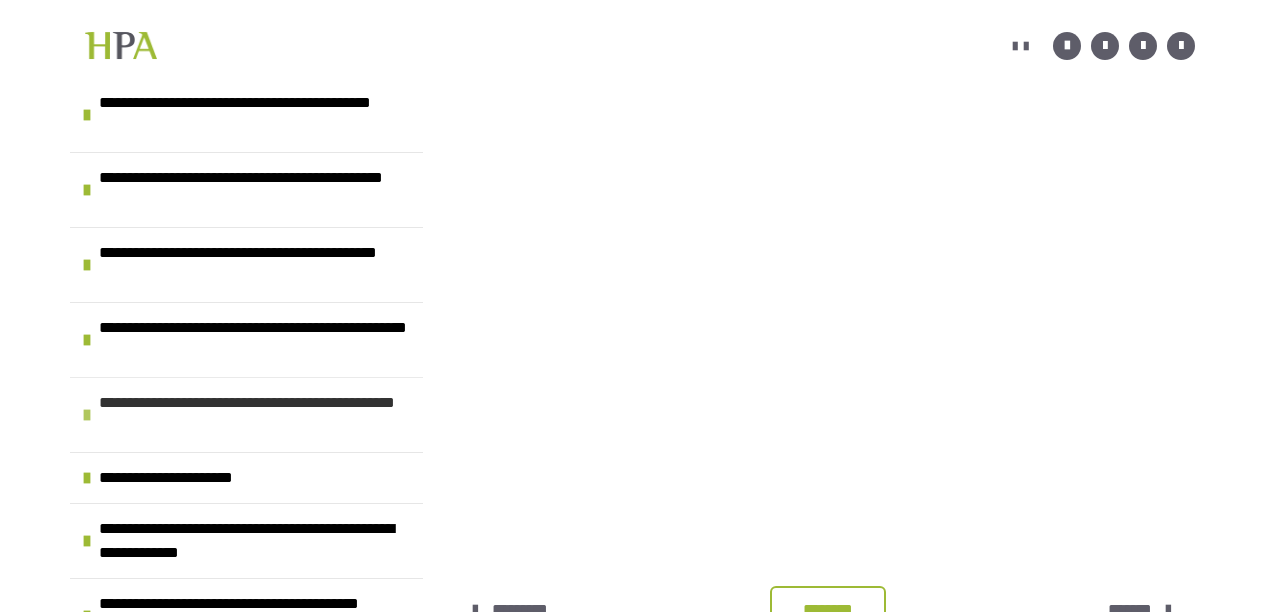 click at bounding box center (87, 415) 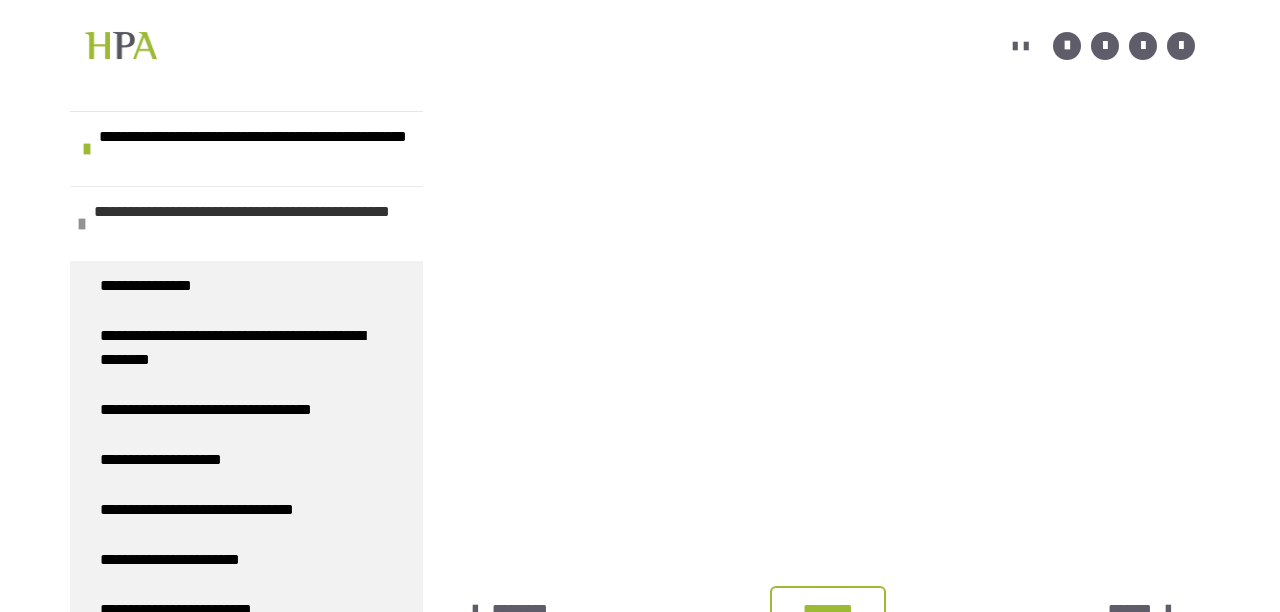 click on "**********" at bounding box center (251, 224) 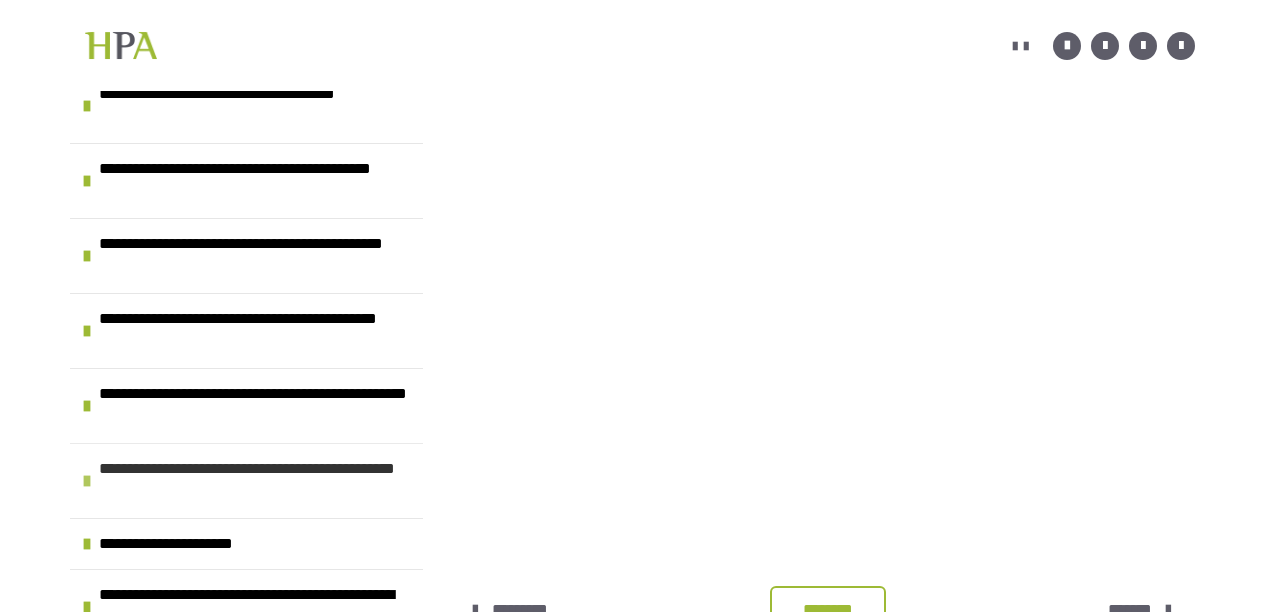 scroll, scrollTop: 1786, scrollLeft: 0, axis: vertical 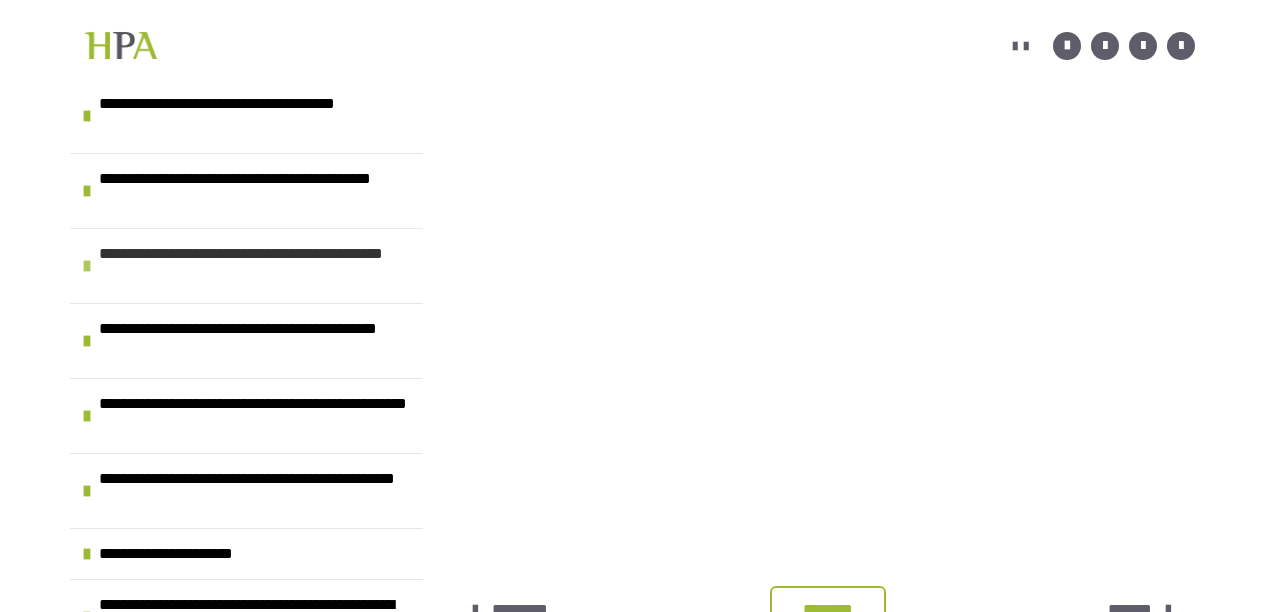 click at bounding box center (87, 266) 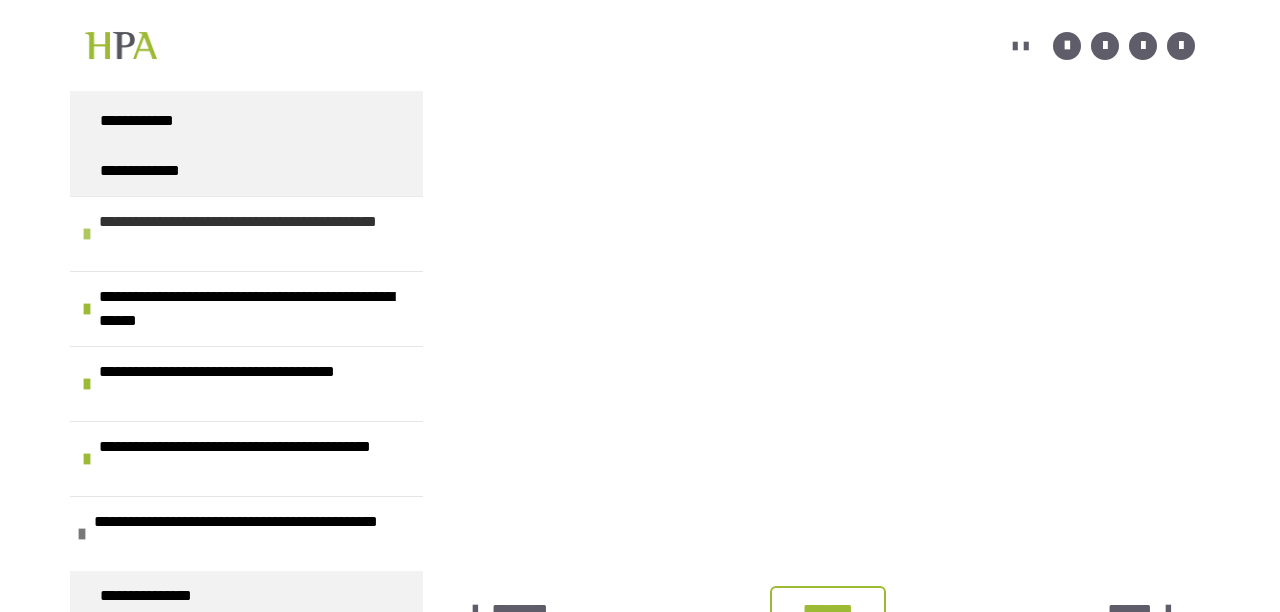 scroll, scrollTop: 1531, scrollLeft: 0, axis: vertical 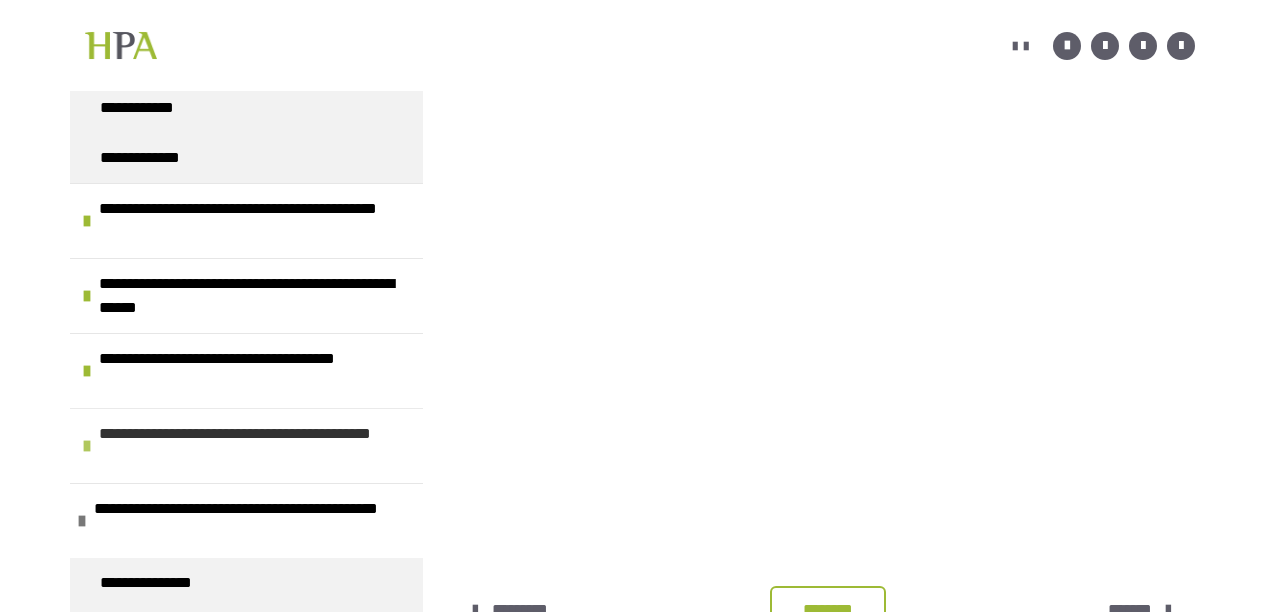 click at bounding box center (87, 446) 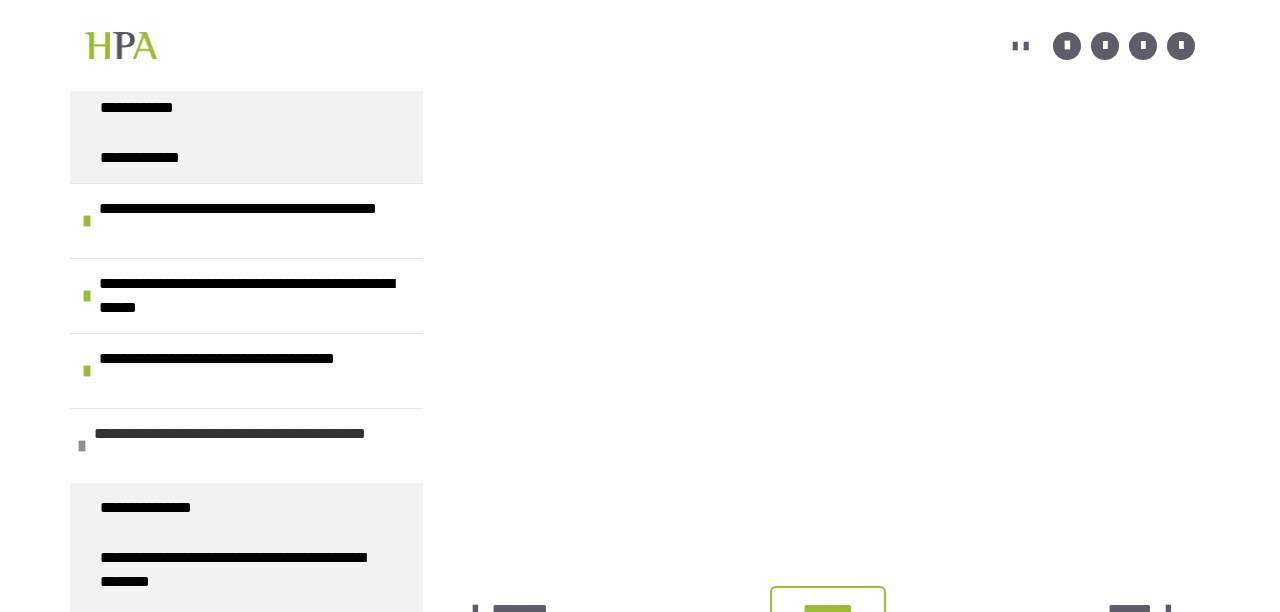 click at bounding box center [82, 446] 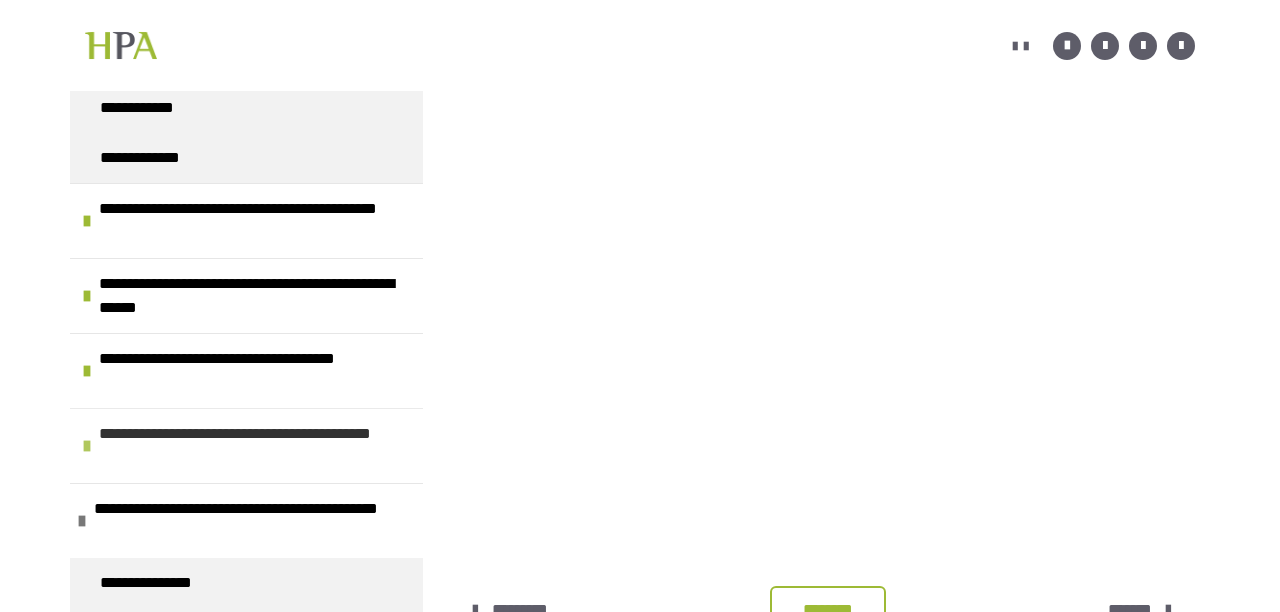 click at bounding box center (87, 446) 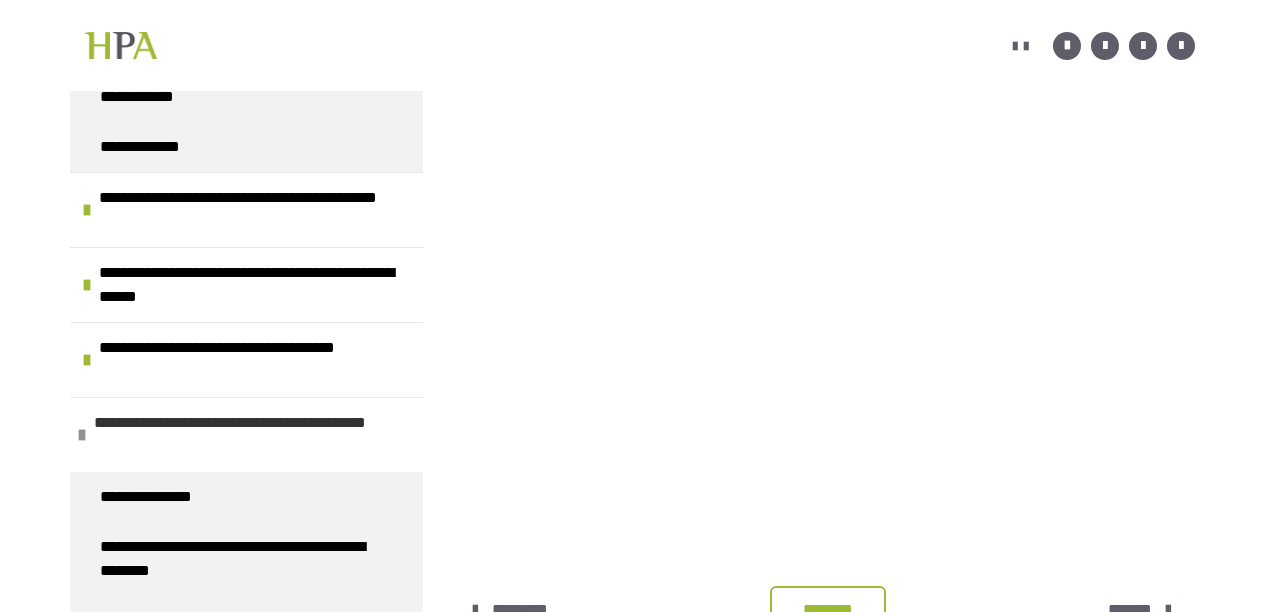 scroll, scrollTop: 1536, scrollLeft: 0, axis: vertical 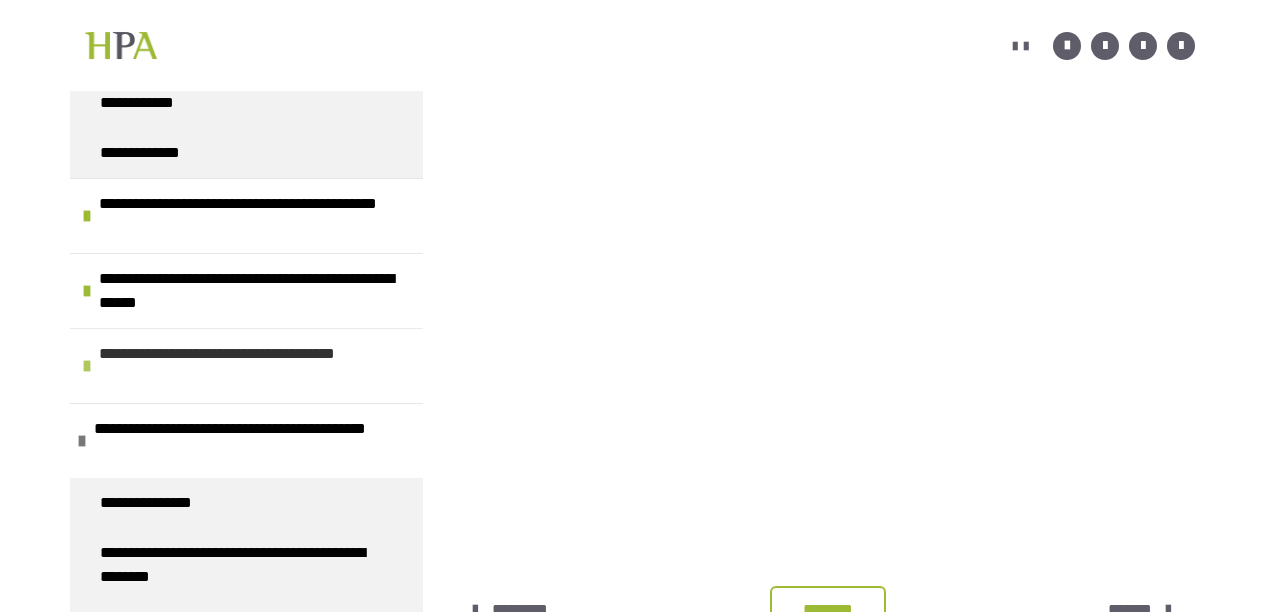 click at bounding box center [87, 366] 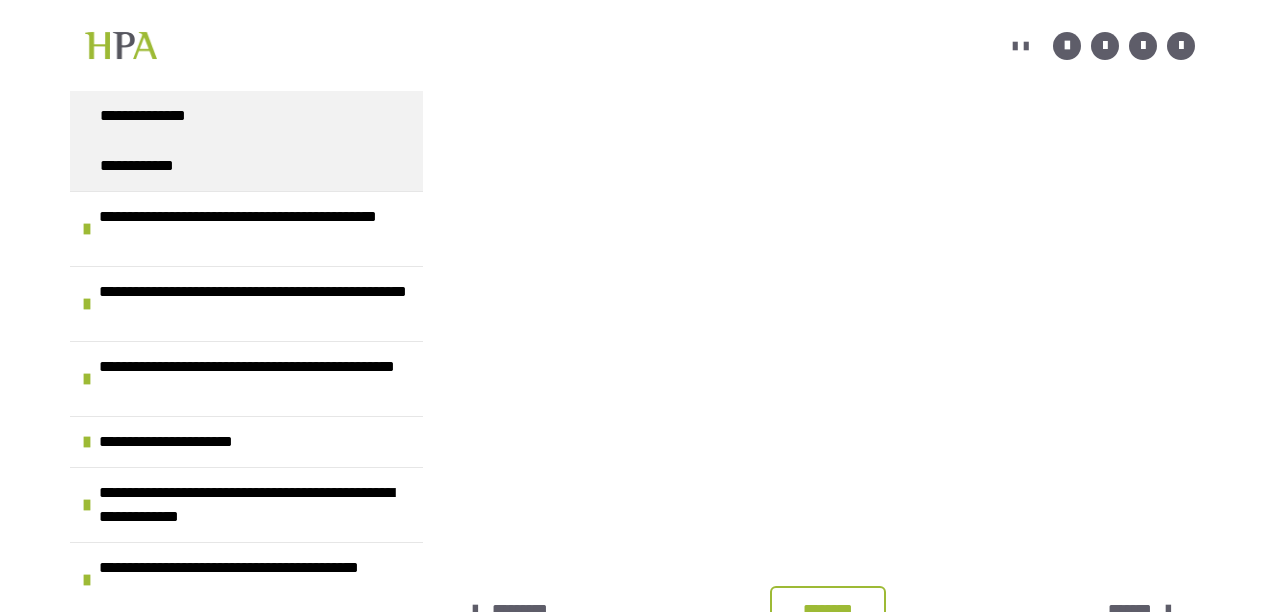 scroll, scrollTop: 5174, scrollLeft: 0, axis: vertical 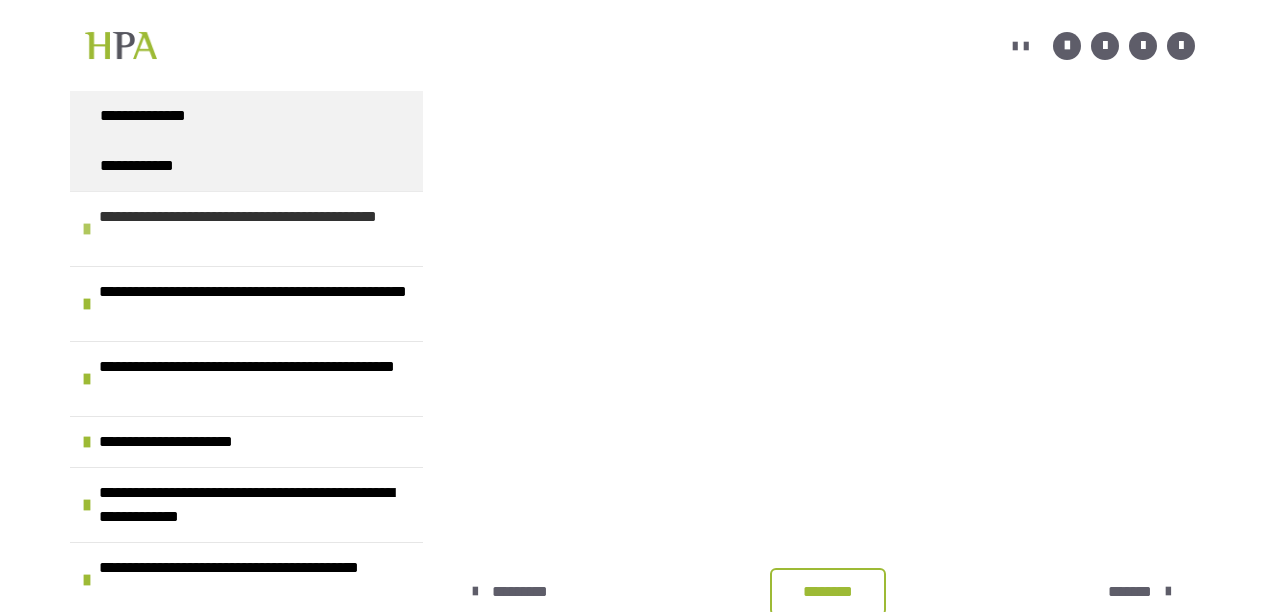 click at bounding box center [87, 229] 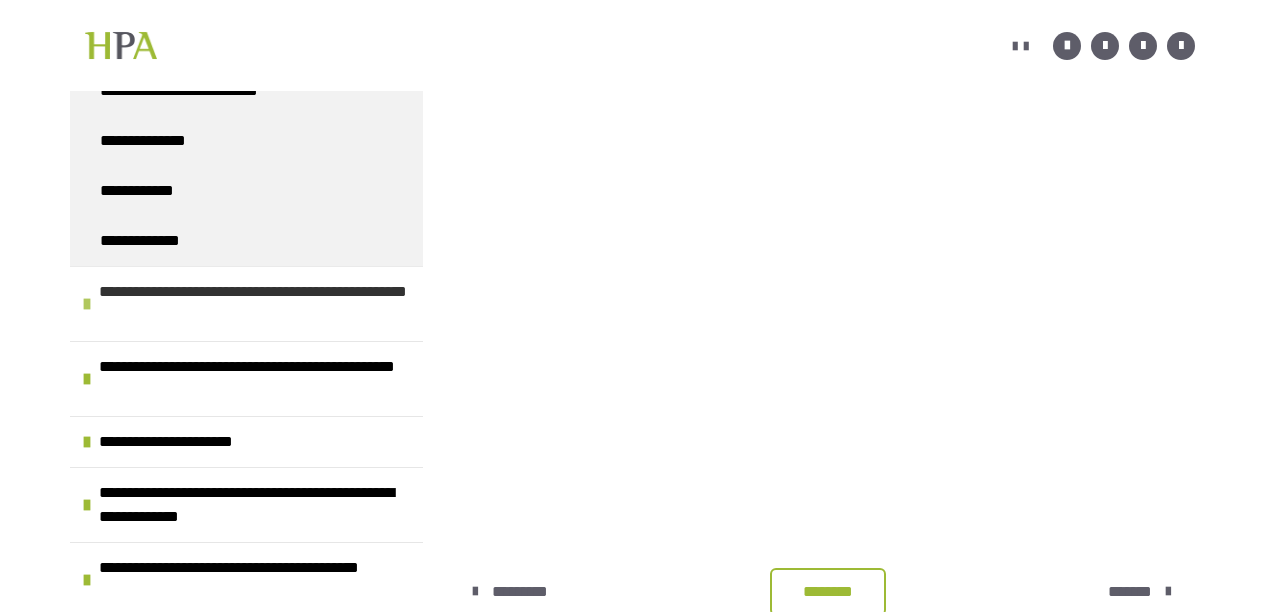 scroll, scrollTop: 6398, scrollLeft: 0, axis: vertical 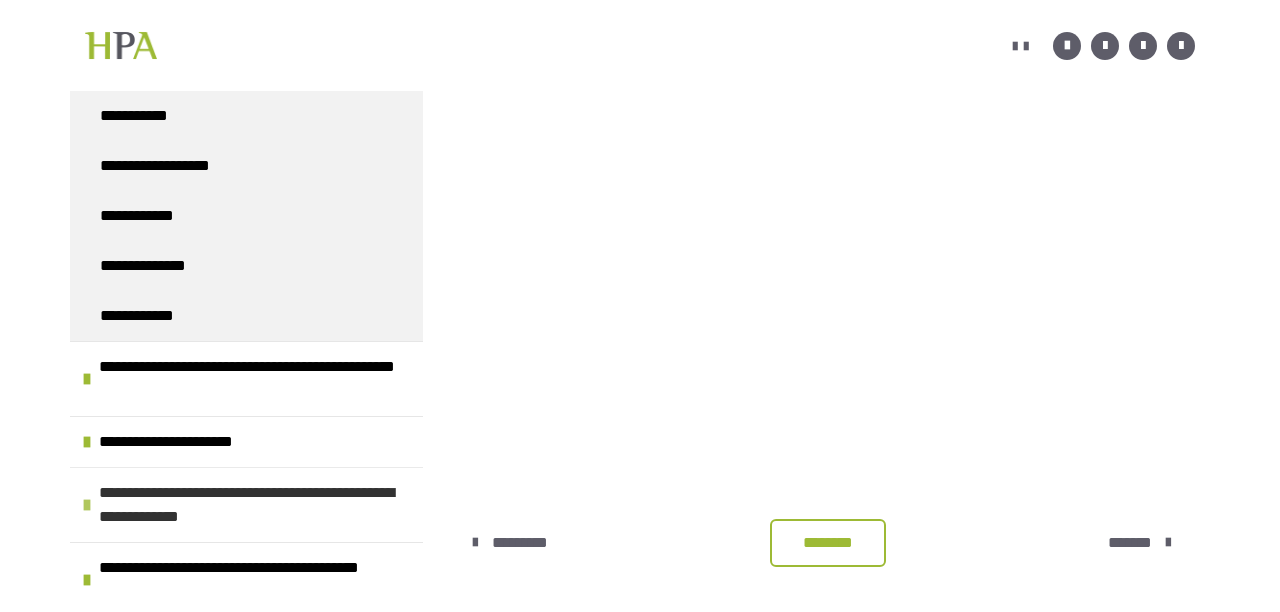 click at bounding box center [87, 505] 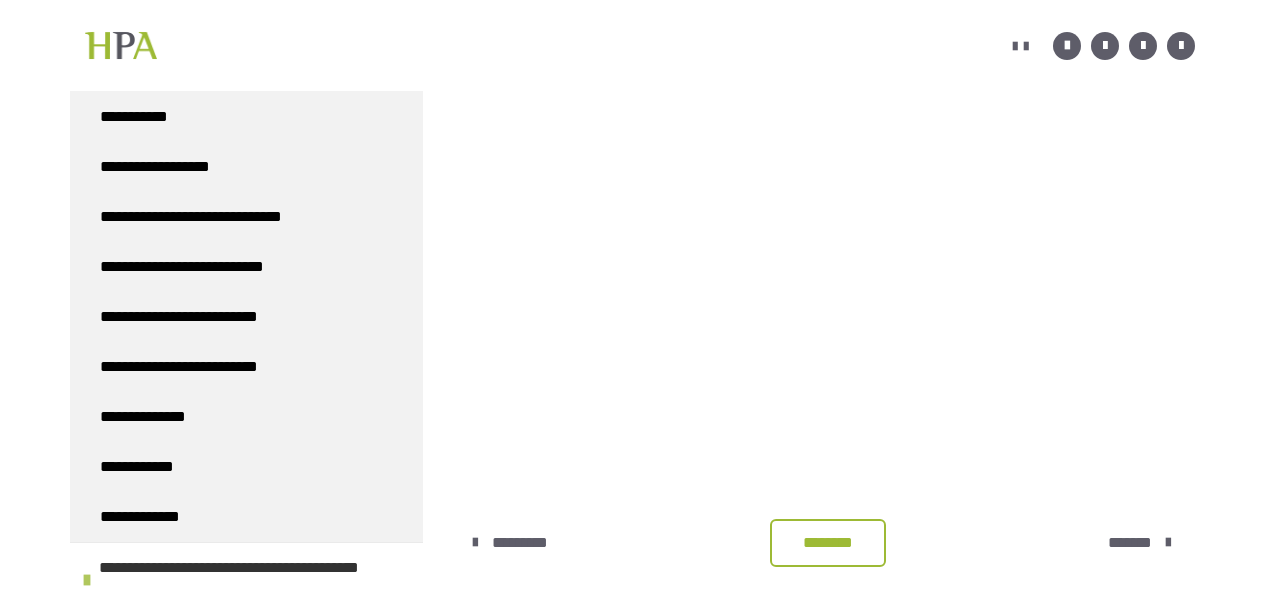 scroll, scrollTop: 8446, scrollLeft: 0, axis: vertical 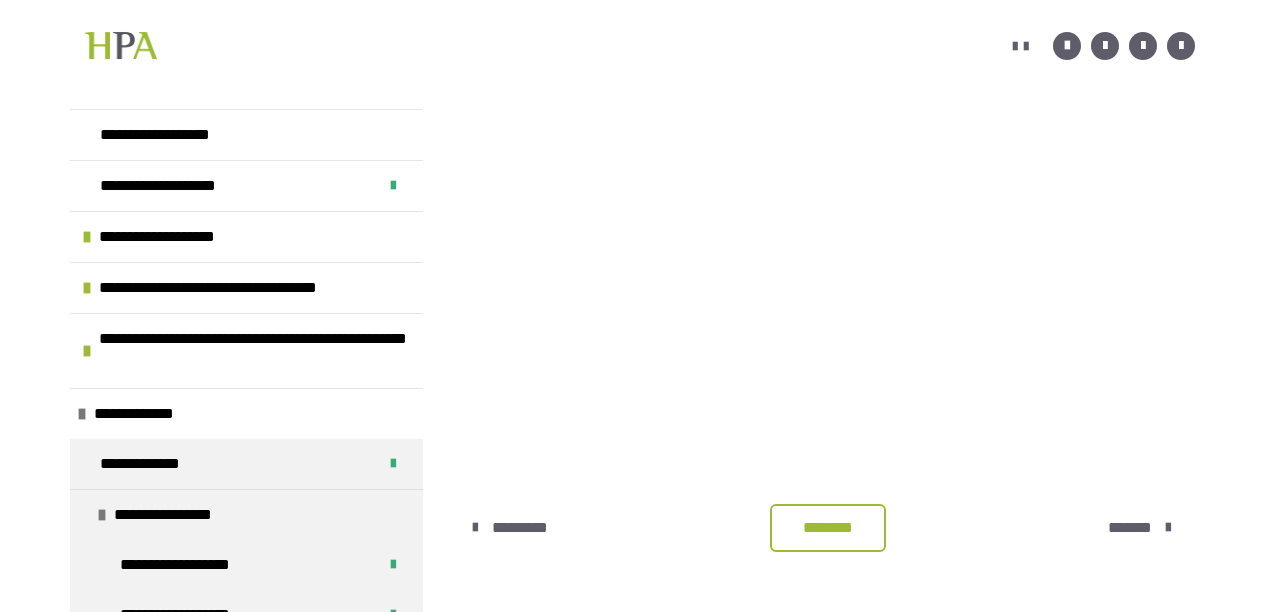 click on "********" at bounding box center [828, 528] 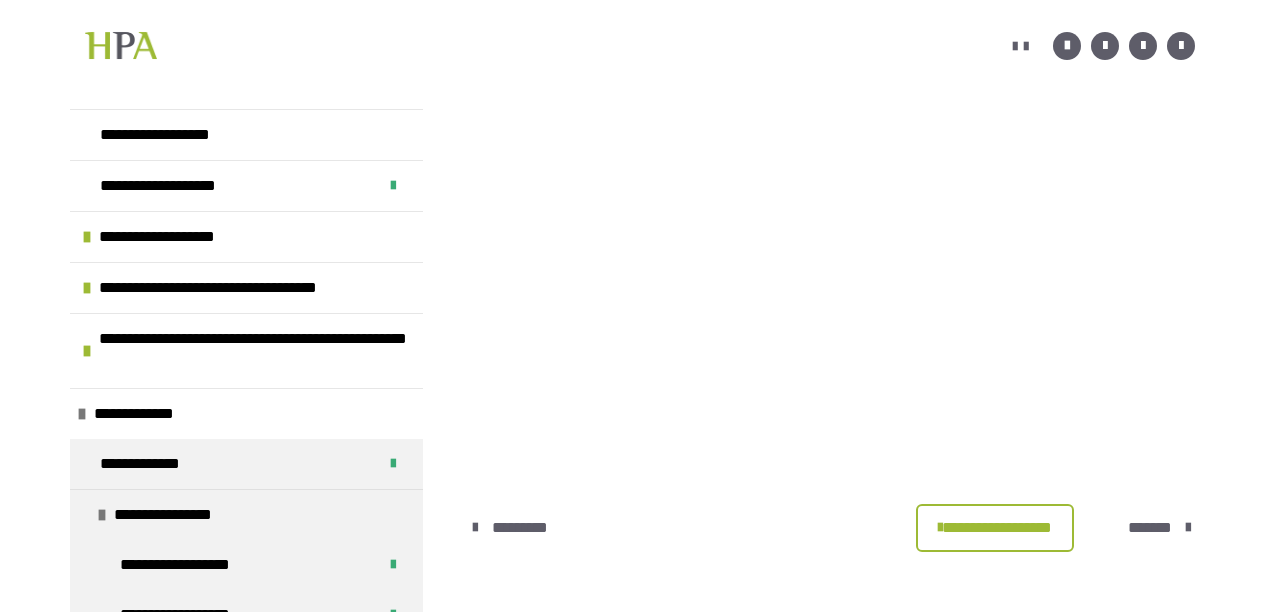 scroll, scrollTop: 0, scrollLeft: 0, axis: both 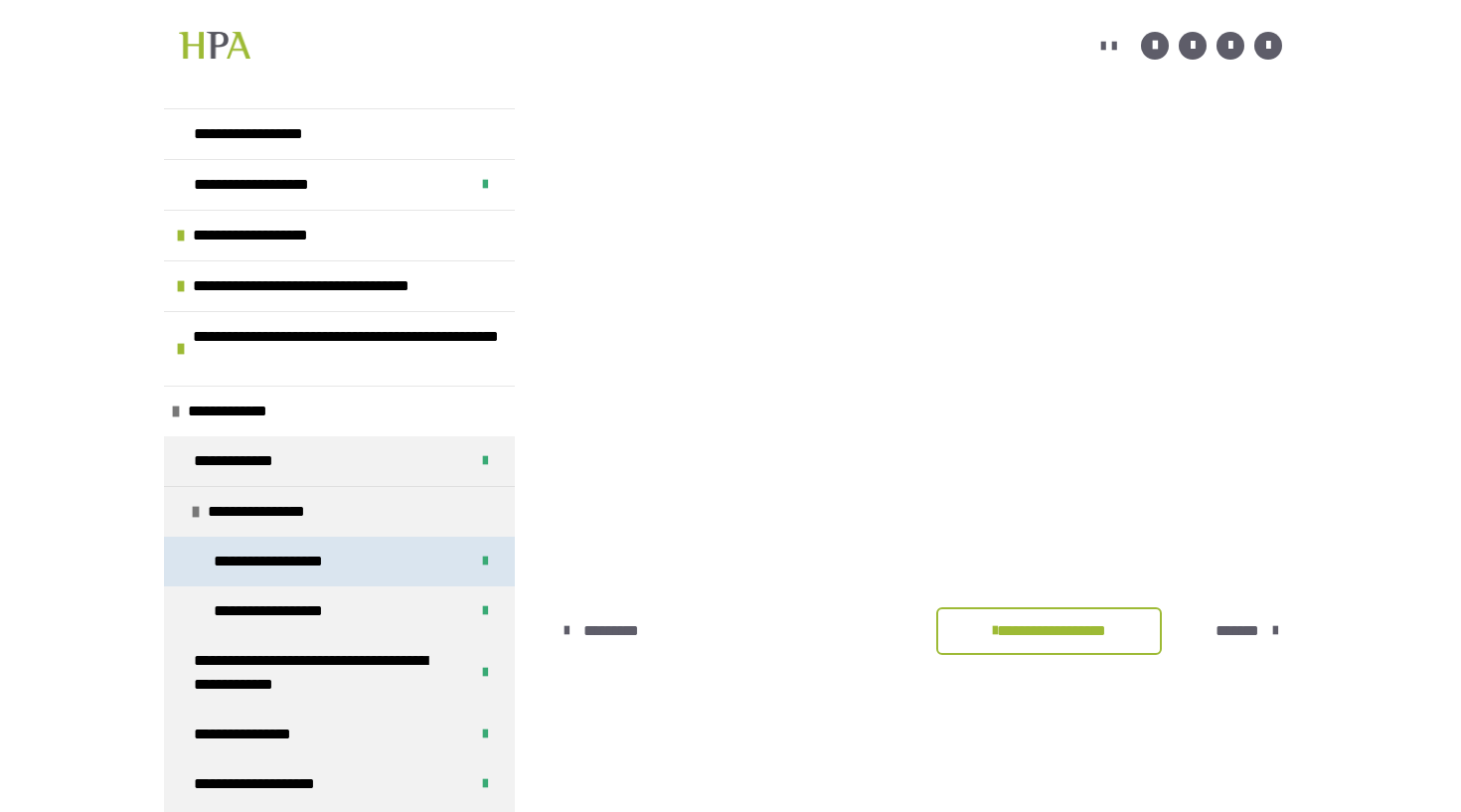 click on "**********" at bounding box center (730, 192) 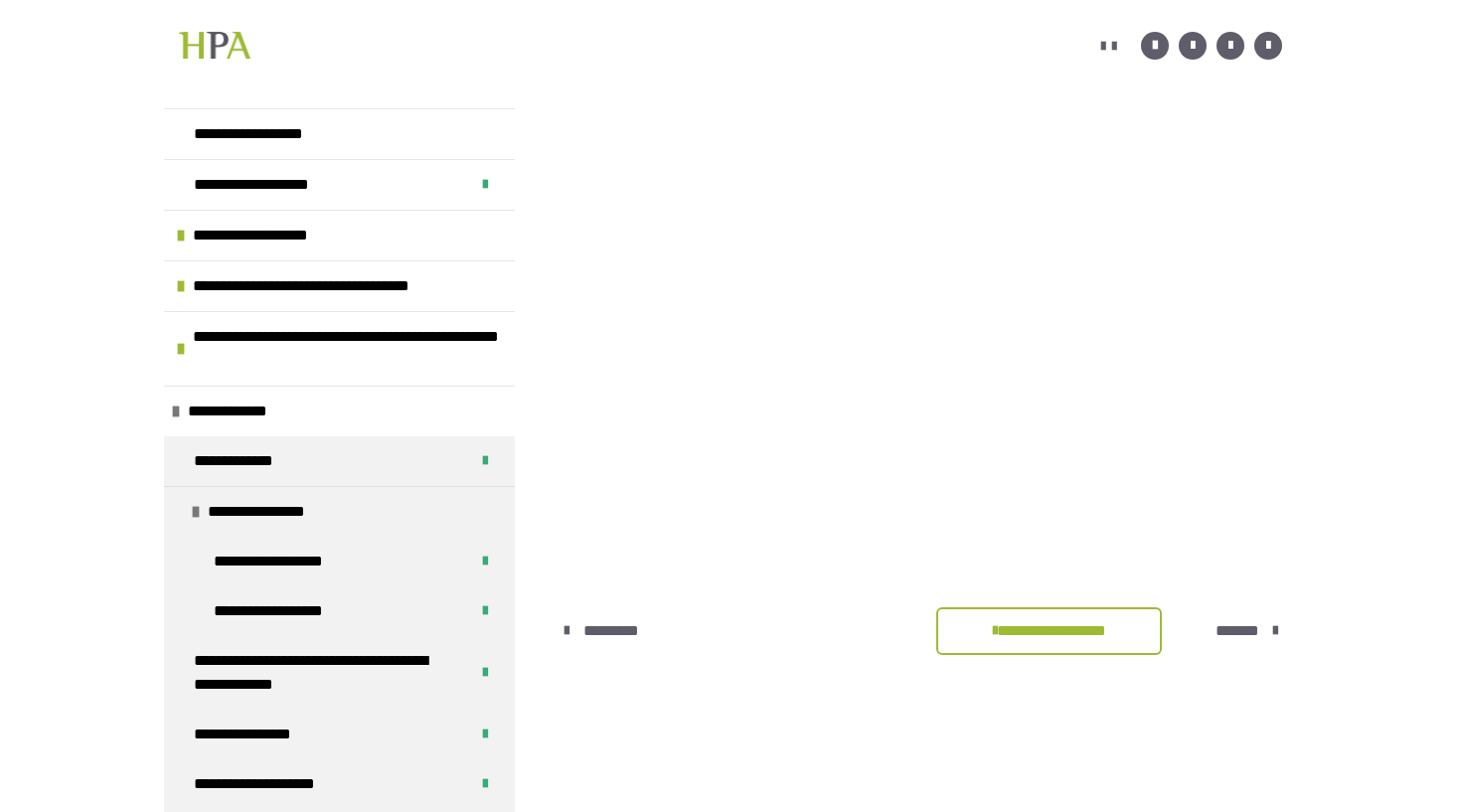 drag, startPoint x: 657, startPoint y: 154, endPoint x: 581, endPoint y: 208, distance: 93.230896 